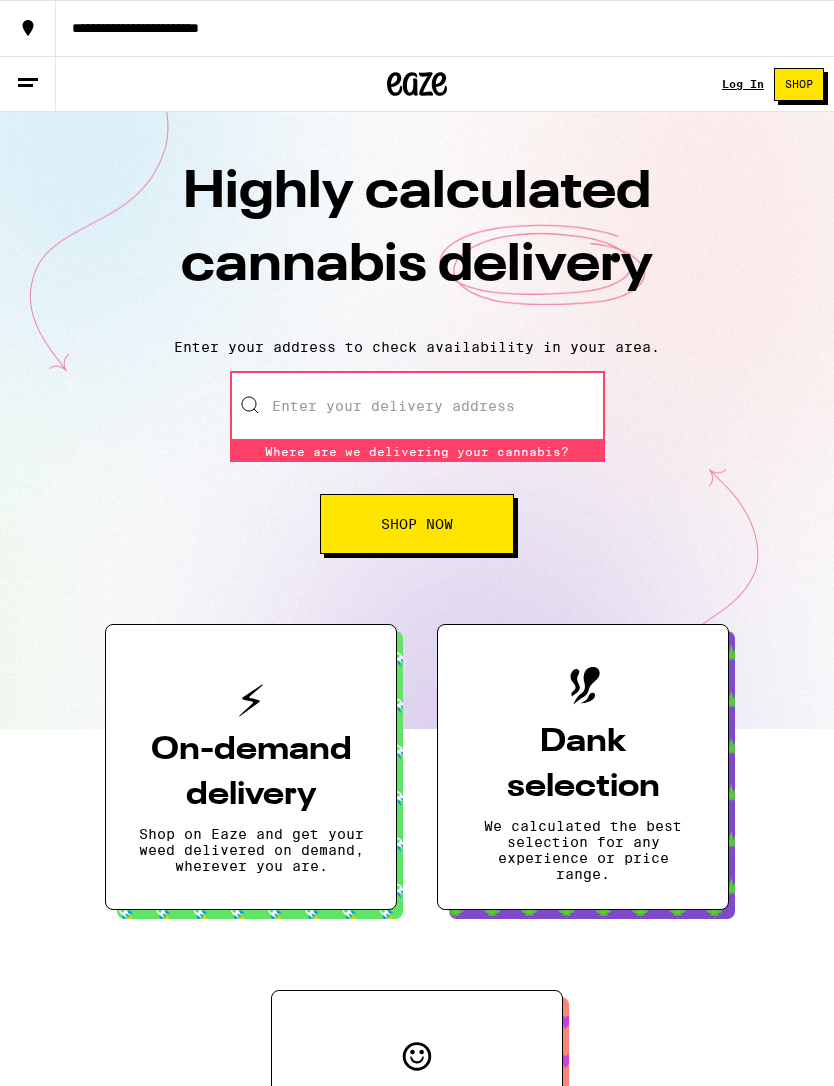 scroll, scrollTop: 0, scrollLeft: 0, axis: both 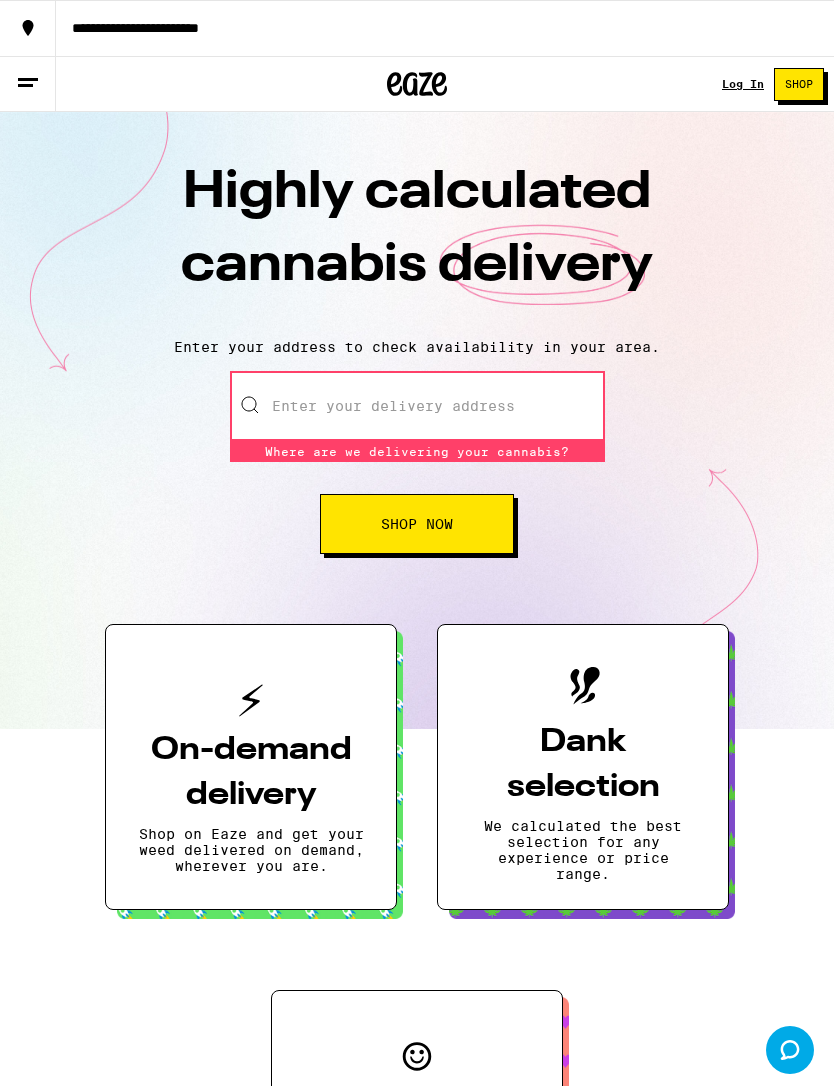 click on "Enter your delivery address" at bounding box center (417, 406) 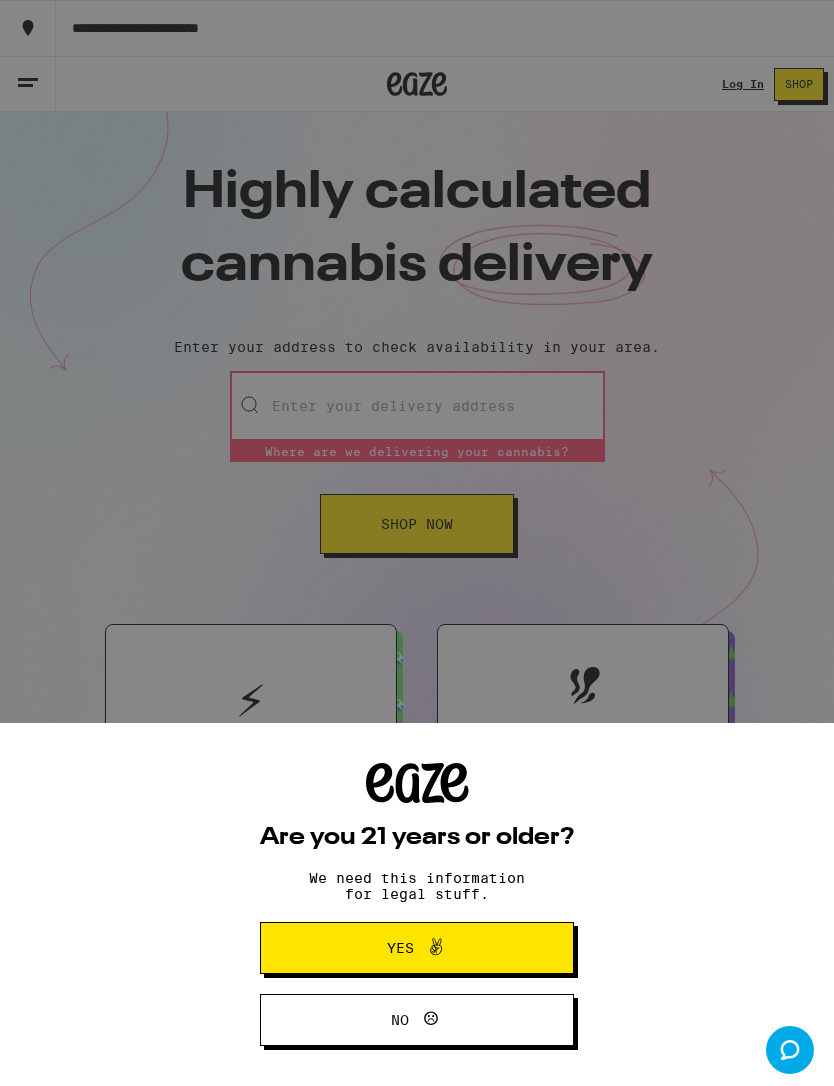 click on "Are you 21 years or older? We need this information for legal stuff. Yes No" at bounding box center (417, 543) 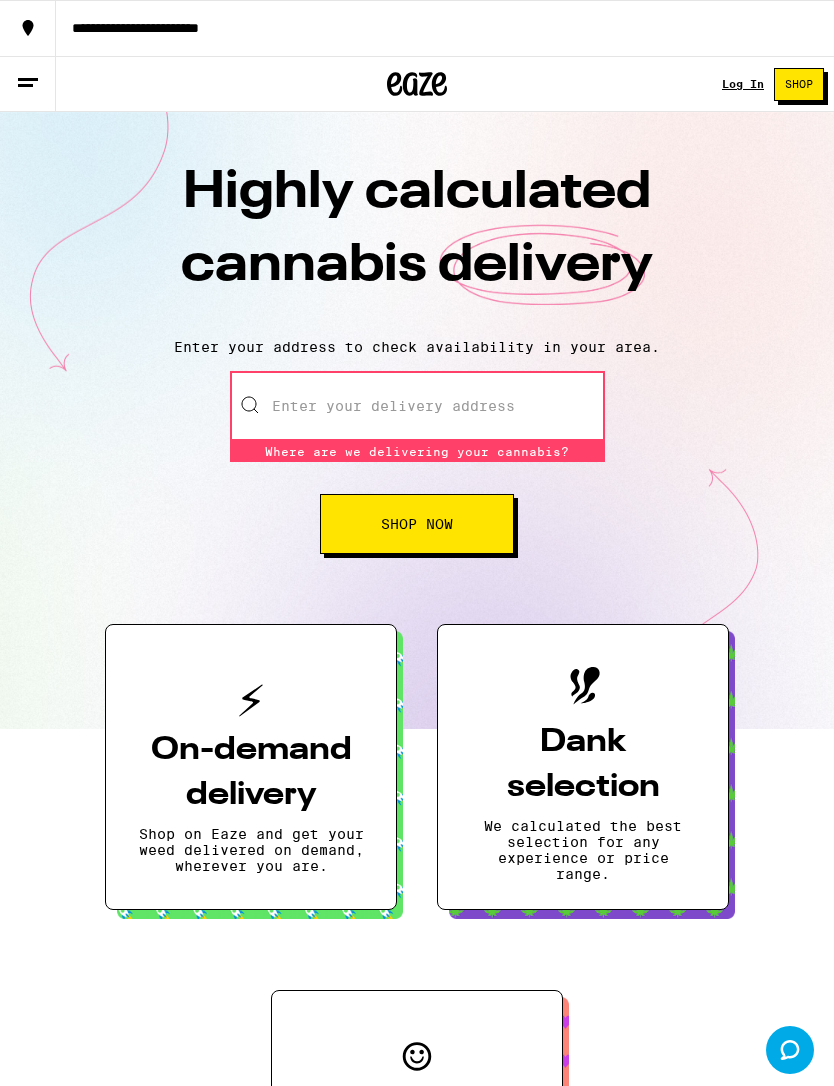 click on "Enter your delivery address" at bounding box center (417, 406) 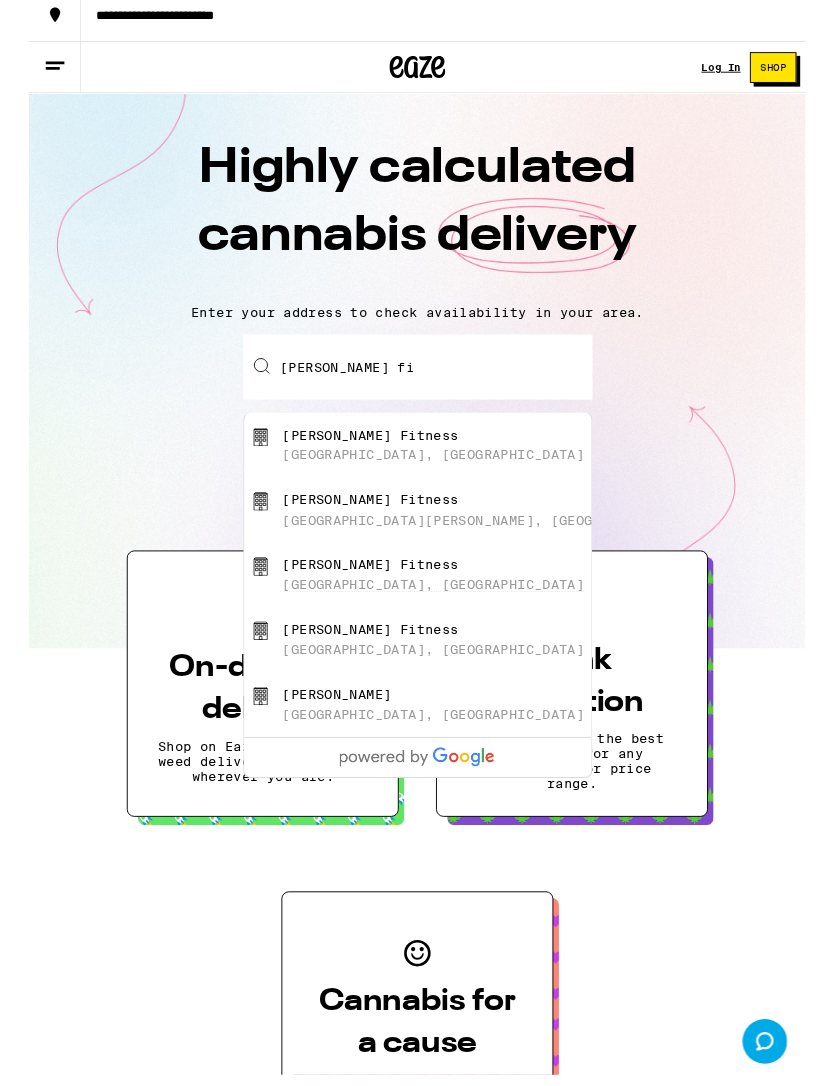 click on "[PERSON_NAME] Fitness" at bounding box center [366, 548] 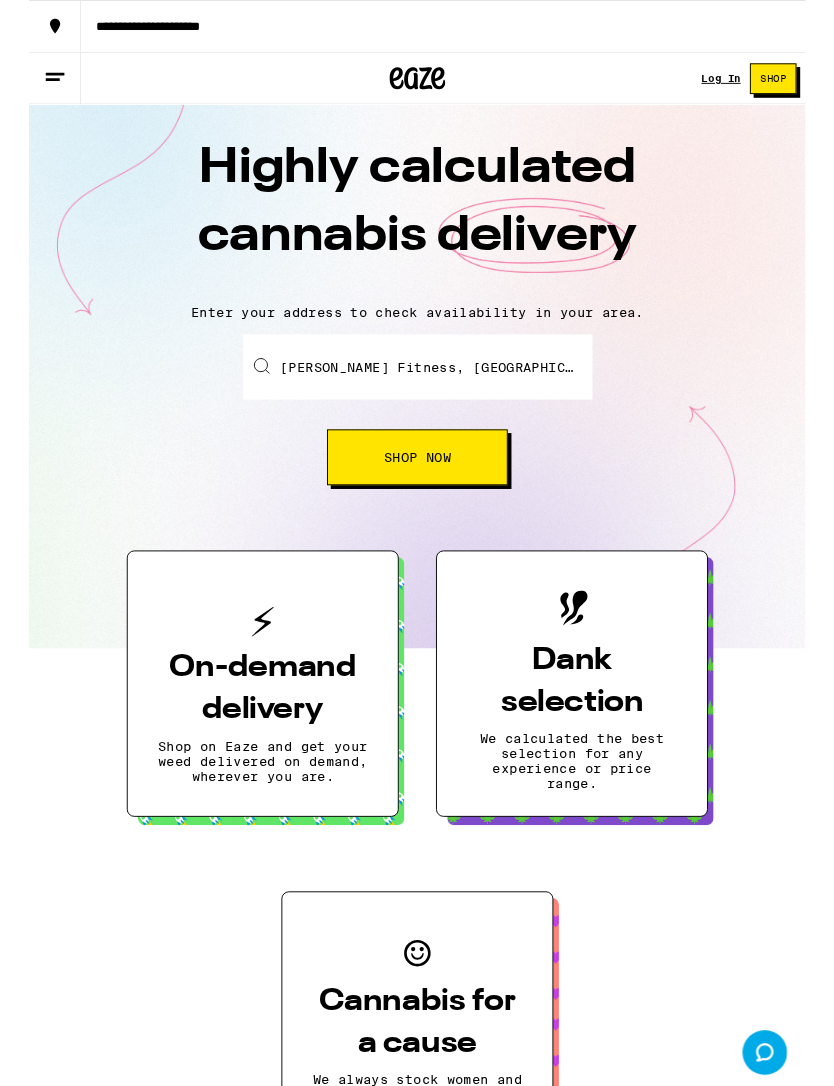 click on "[PERSON_NAME] Fitness, [GEOGRAPHIC_DATA][PERSON_NAME], [GEOGRAPHIC_DATA], [GEOGRAPHIC_DATA]" at bounding box center (417, 394) 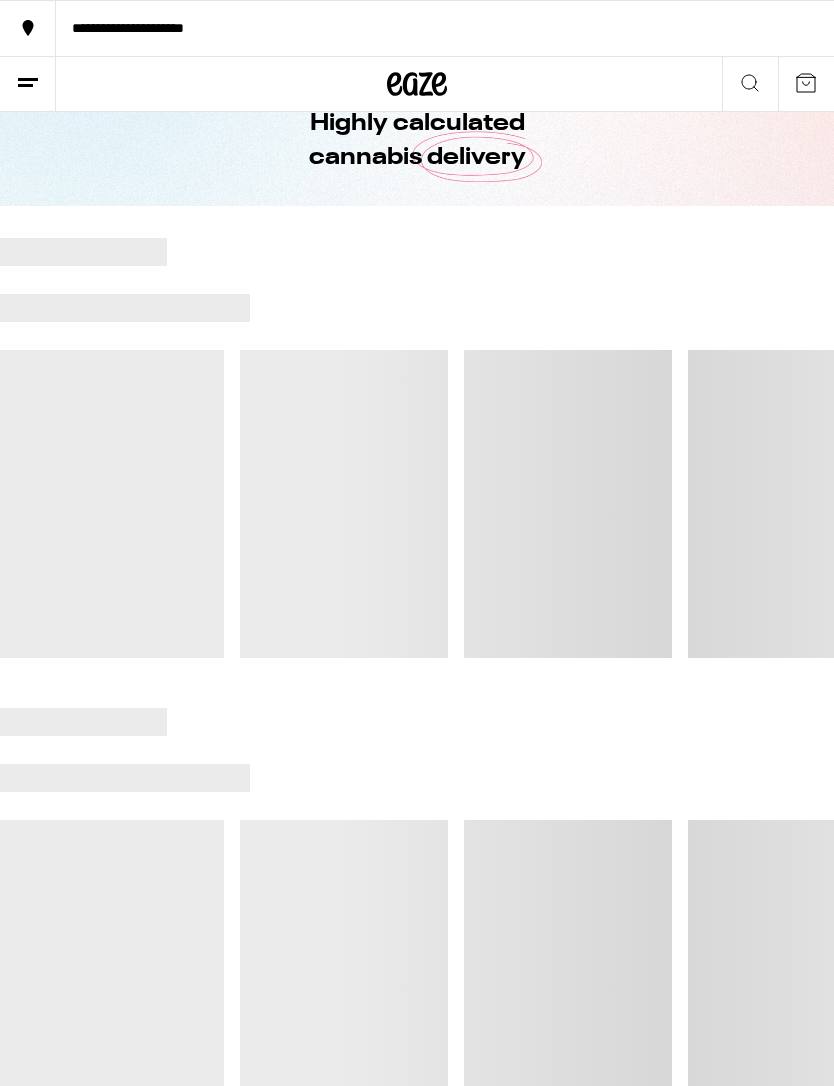 scroll, scrollTop: 0, scrollLeft: 0, axis: both 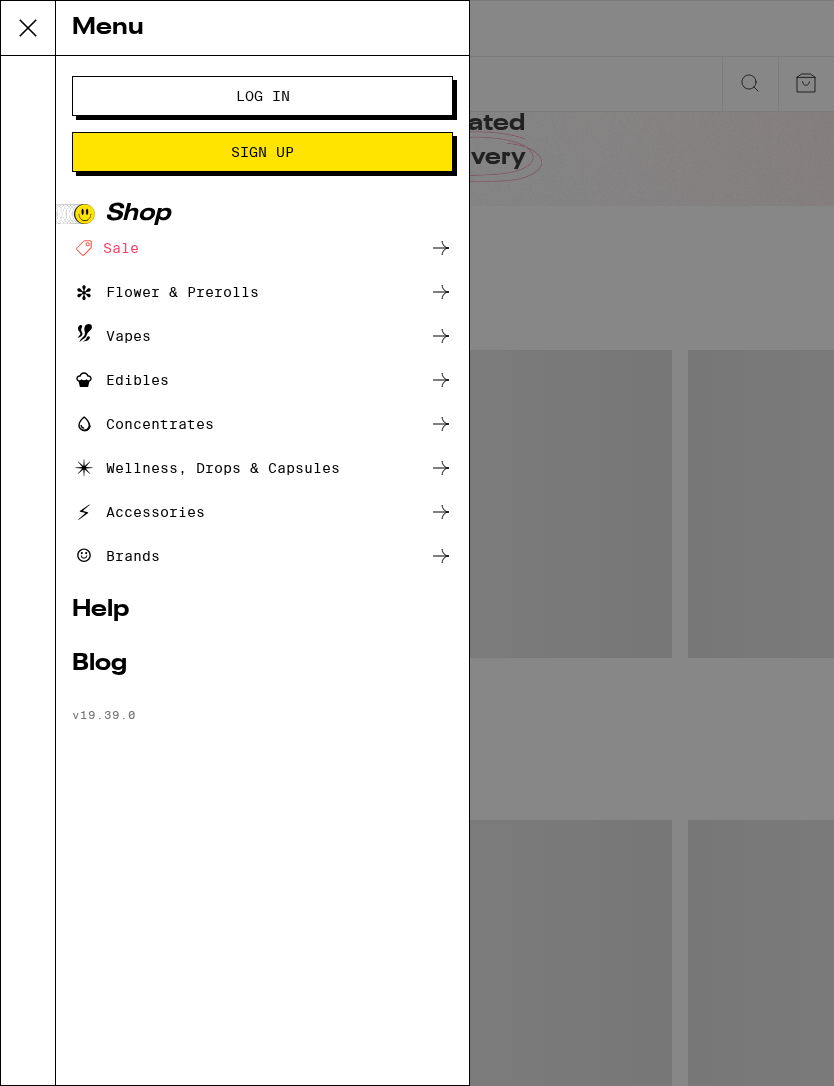 click on "Menu Log In Sign Up Shop Deal Created with Sketch. Sale Flower & Prerolls Vapes Edibles Concentrates Wellness, Drops & Capsules Accessories Brands Help Blog v  19.39.0" at bounding box center (417, 543) 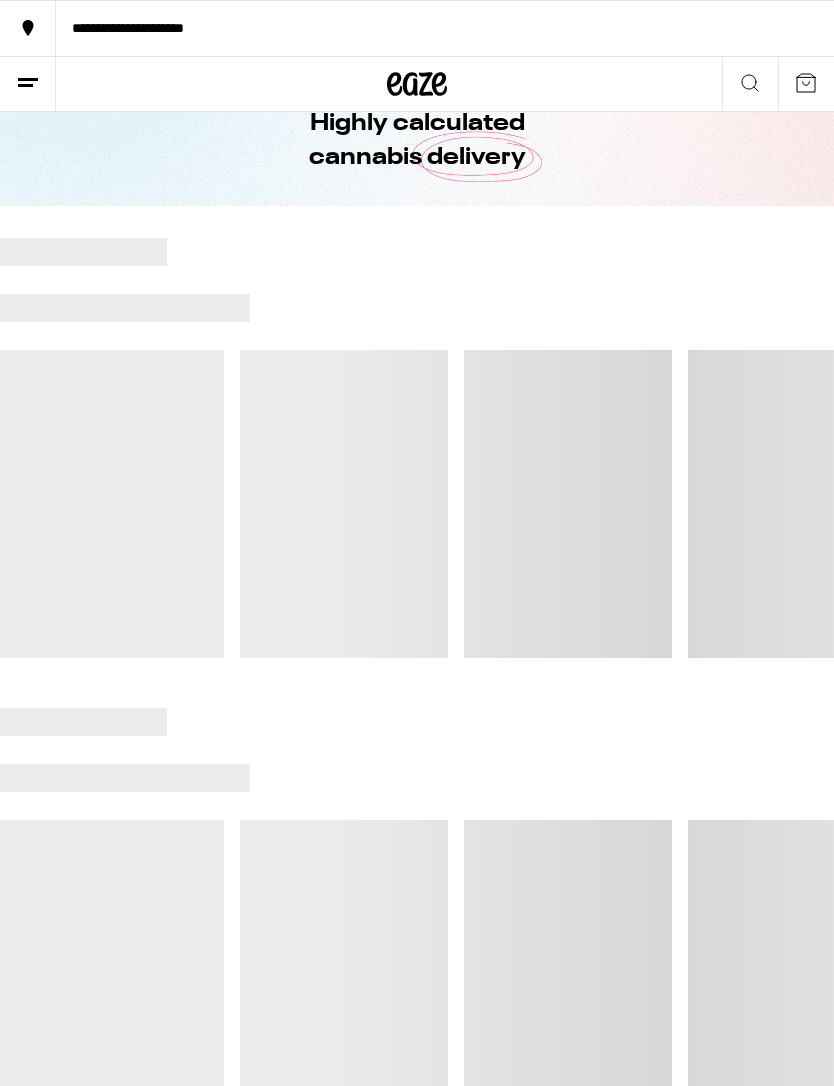 click on "**********" at bounding box center (445, 28) 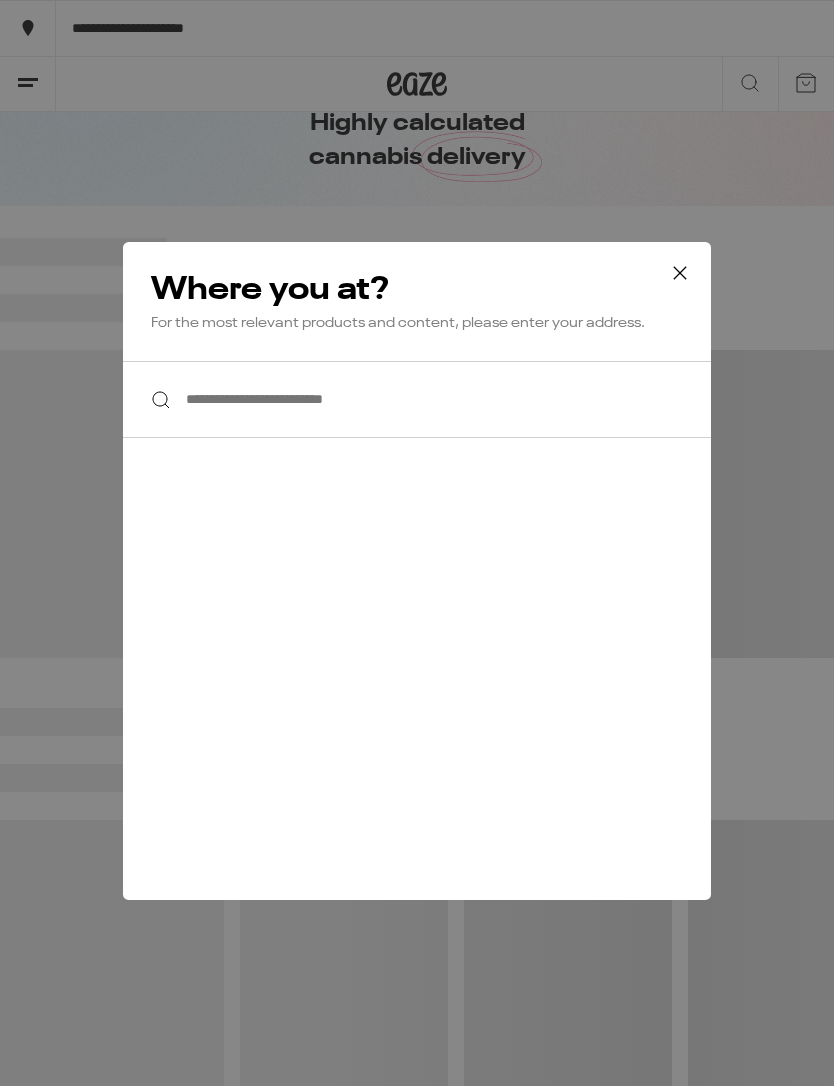 click on "**********" at bounding box center (417, 399) 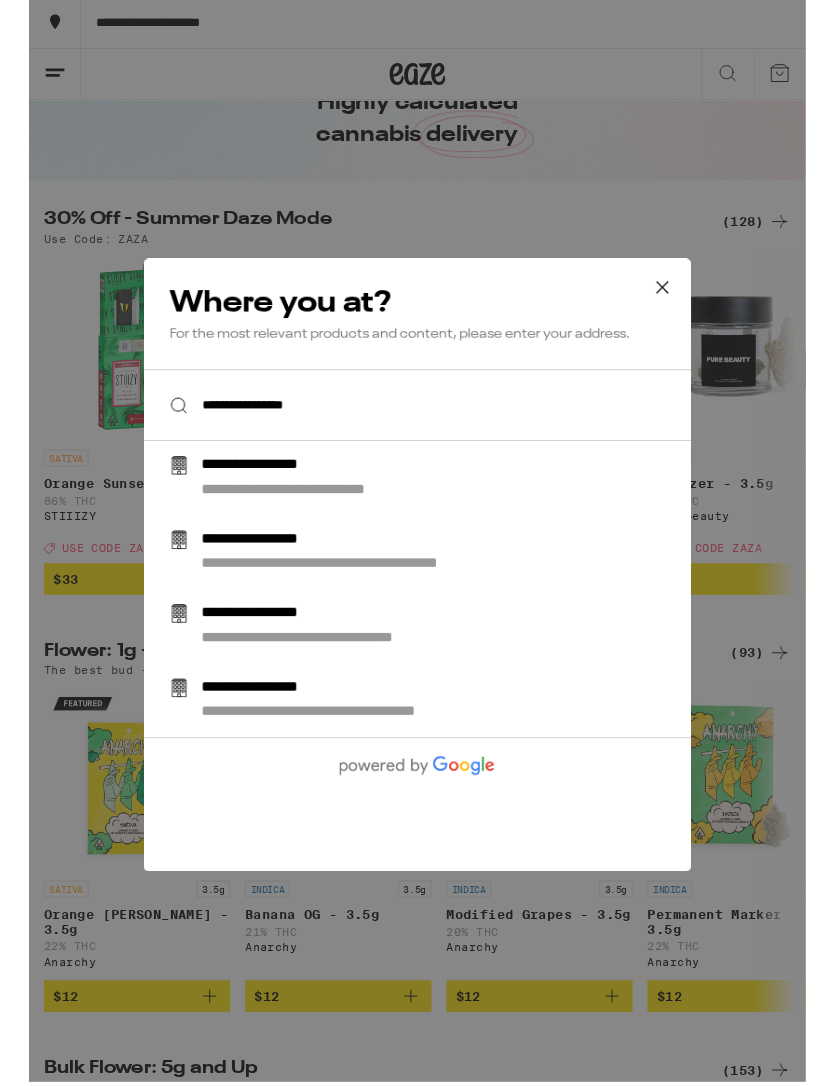 scroll, scrollTop: 129, scrollLeft: 0, axis: vertical 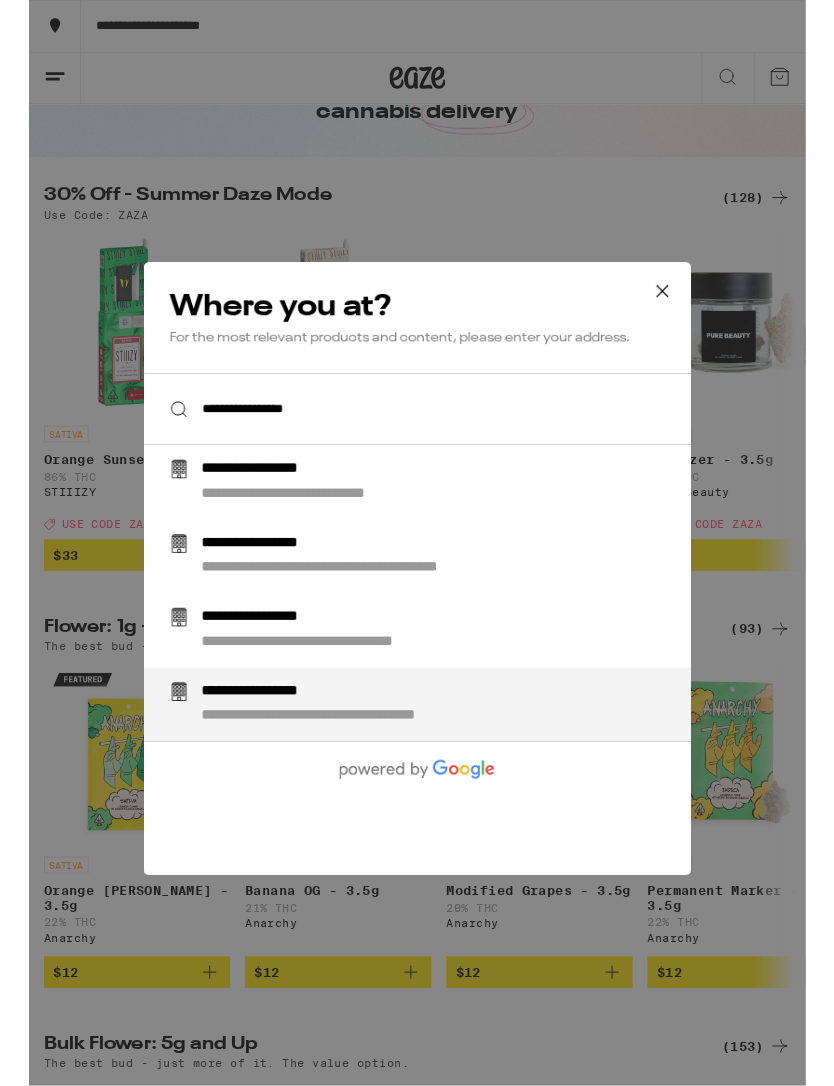 click on "**********" at bounding box center [381, 769] 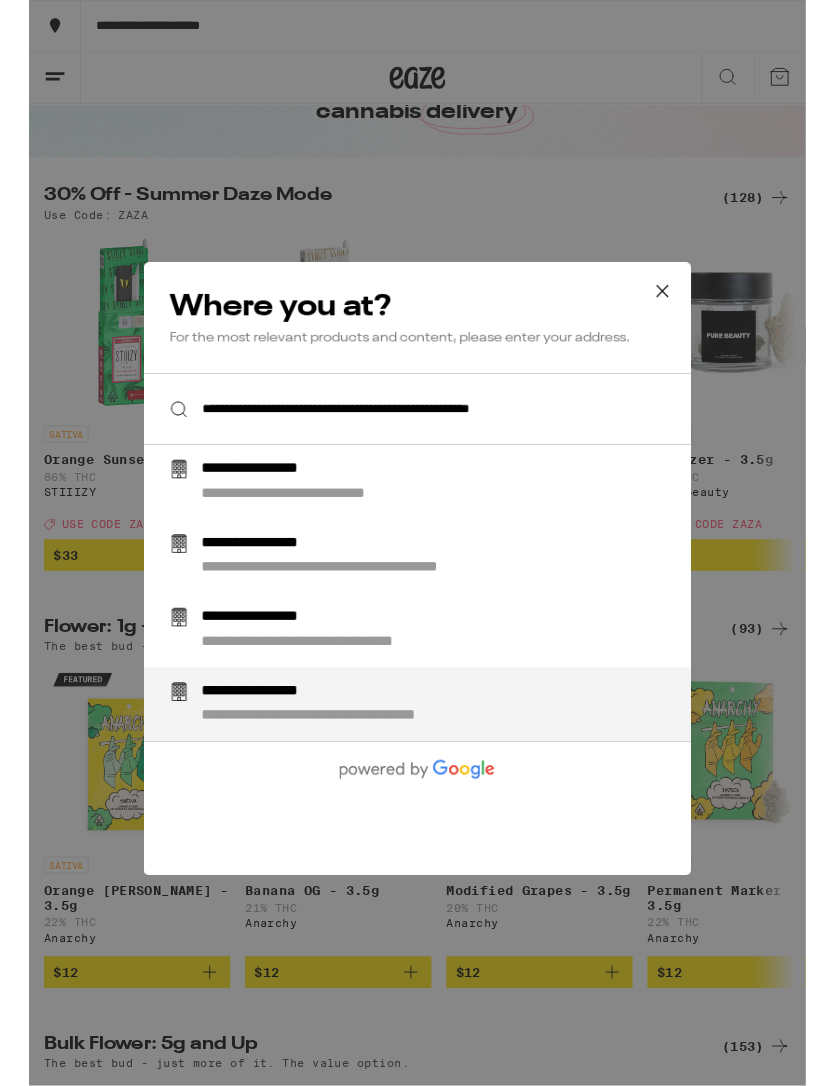 scroll, scrollTop: 130, scrollLeft: 0, axis: vertical 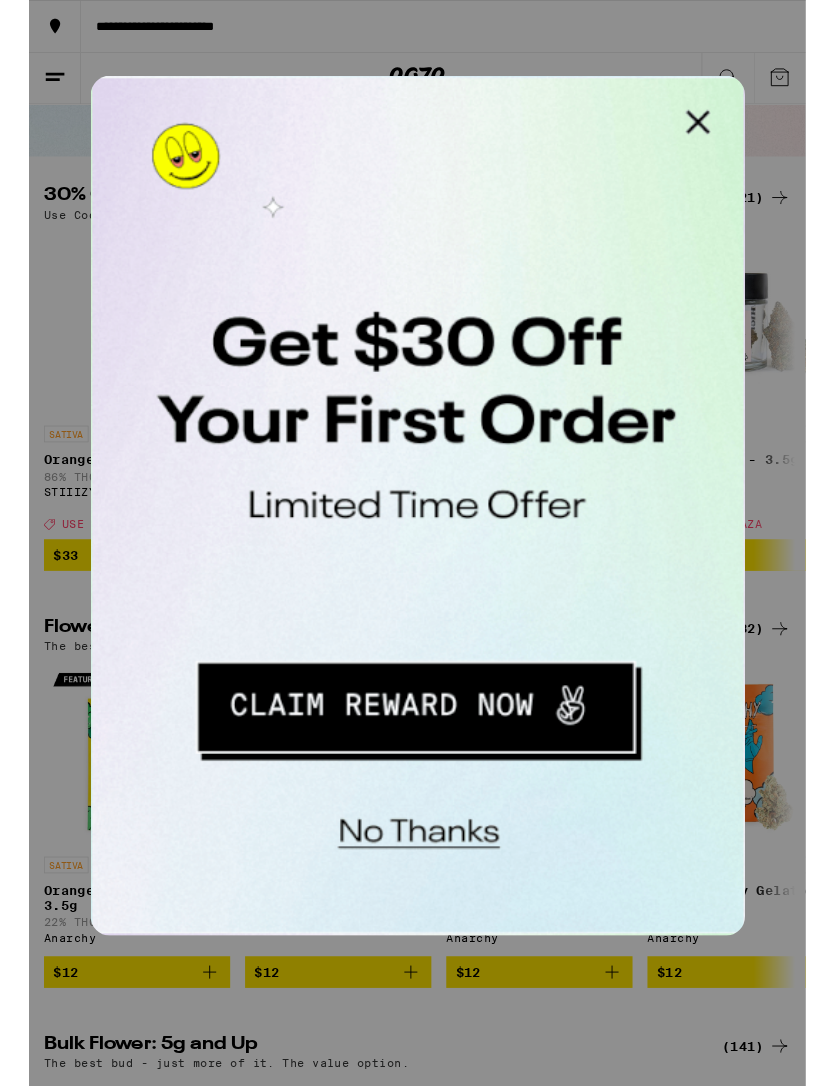 click on "No thanks" at bounding box center (221, 398) 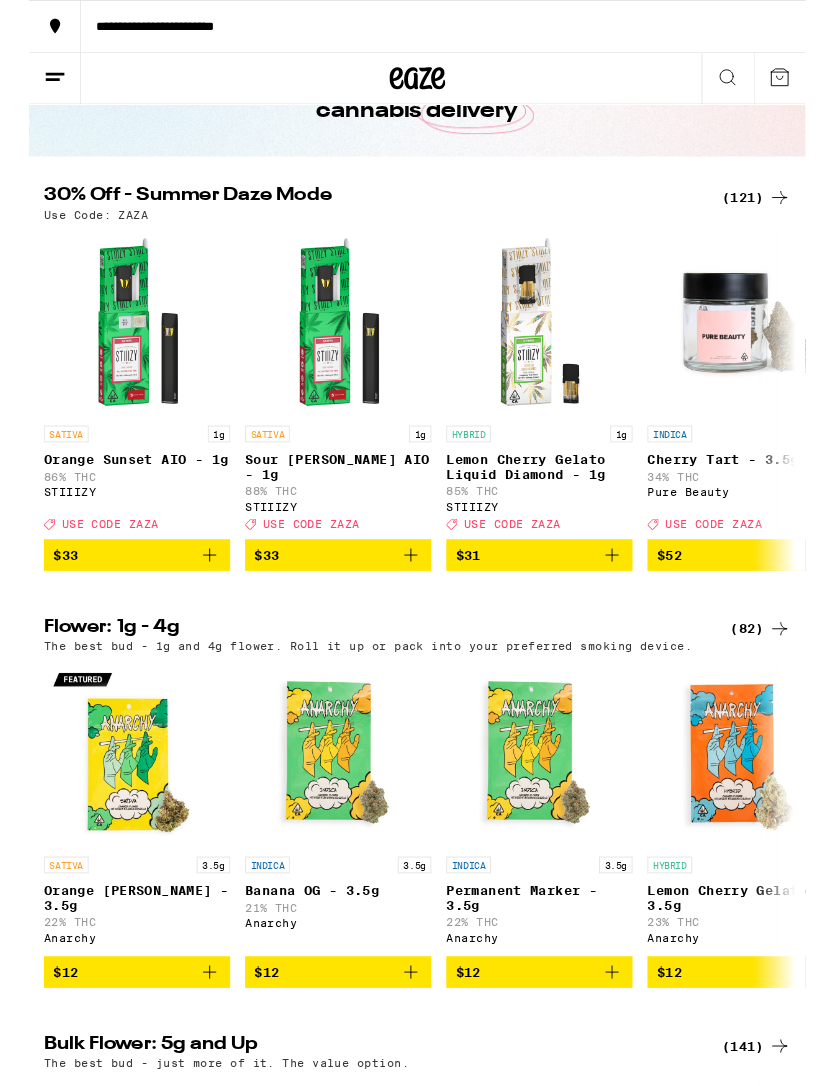 scroll, scrollTop: 0, scrollLeft: 0, axis: both 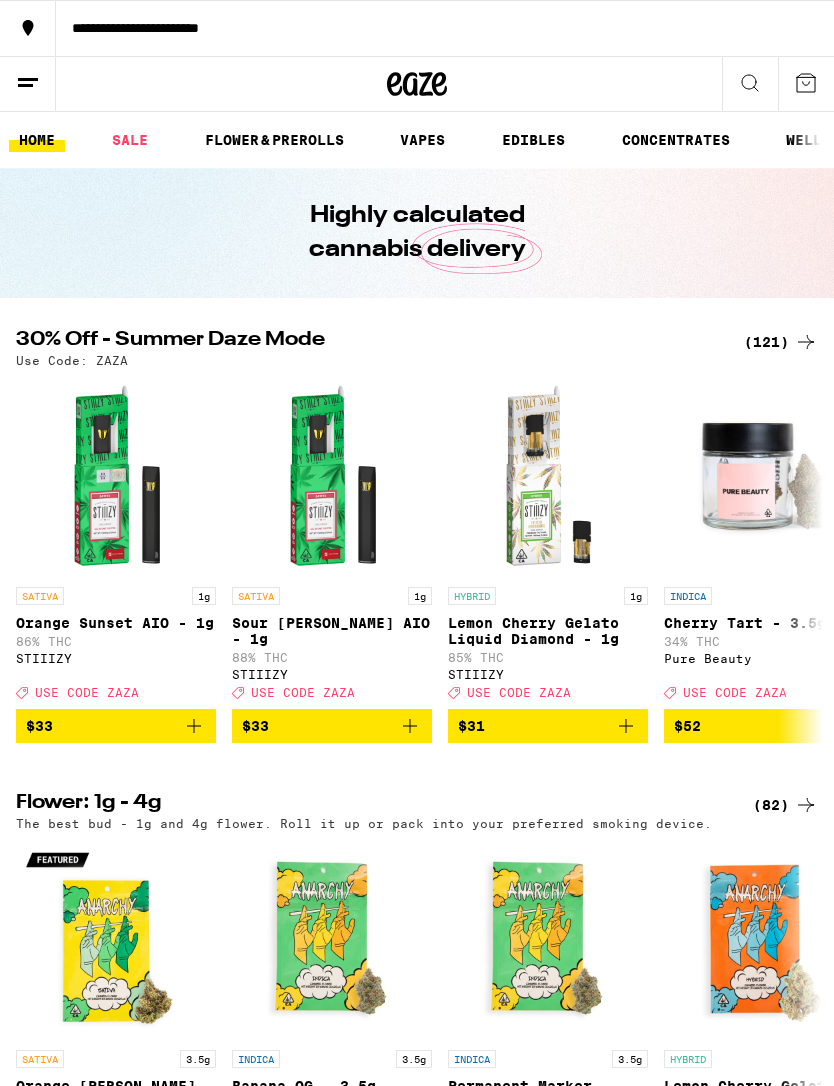 click on "(121)" at bounding box center [781, 342] 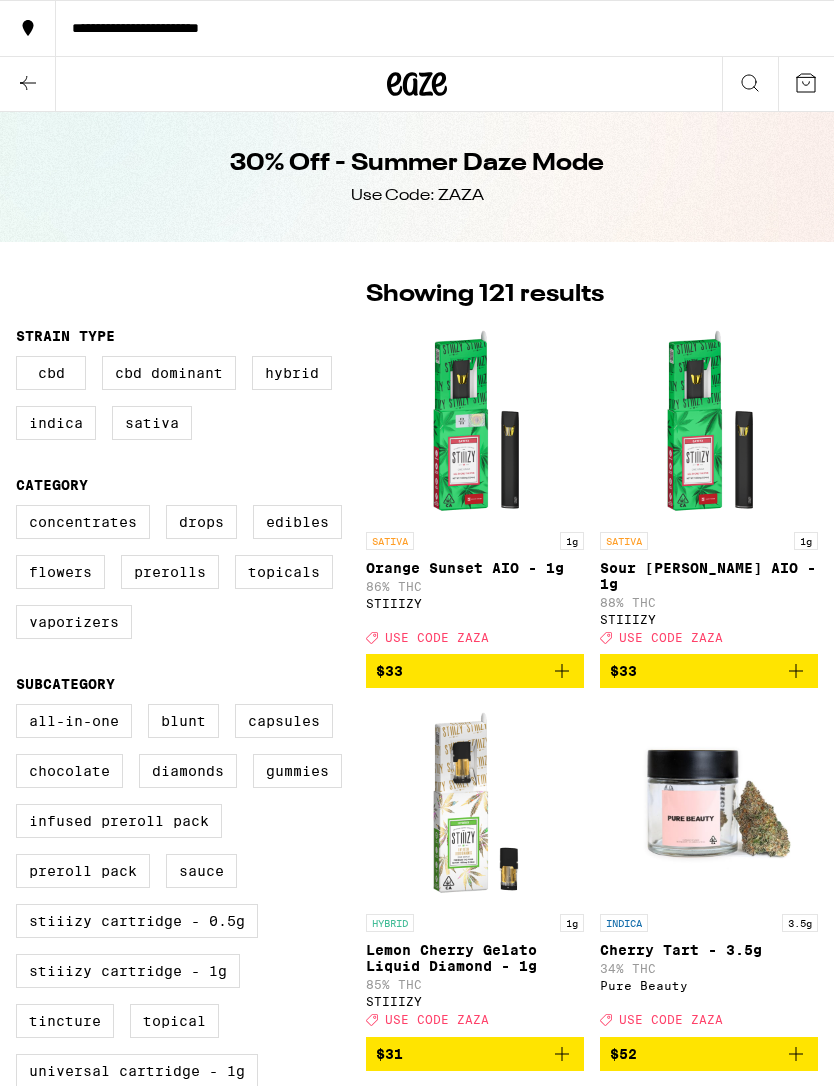 click on "Drops" at bounding box center (201, 522) 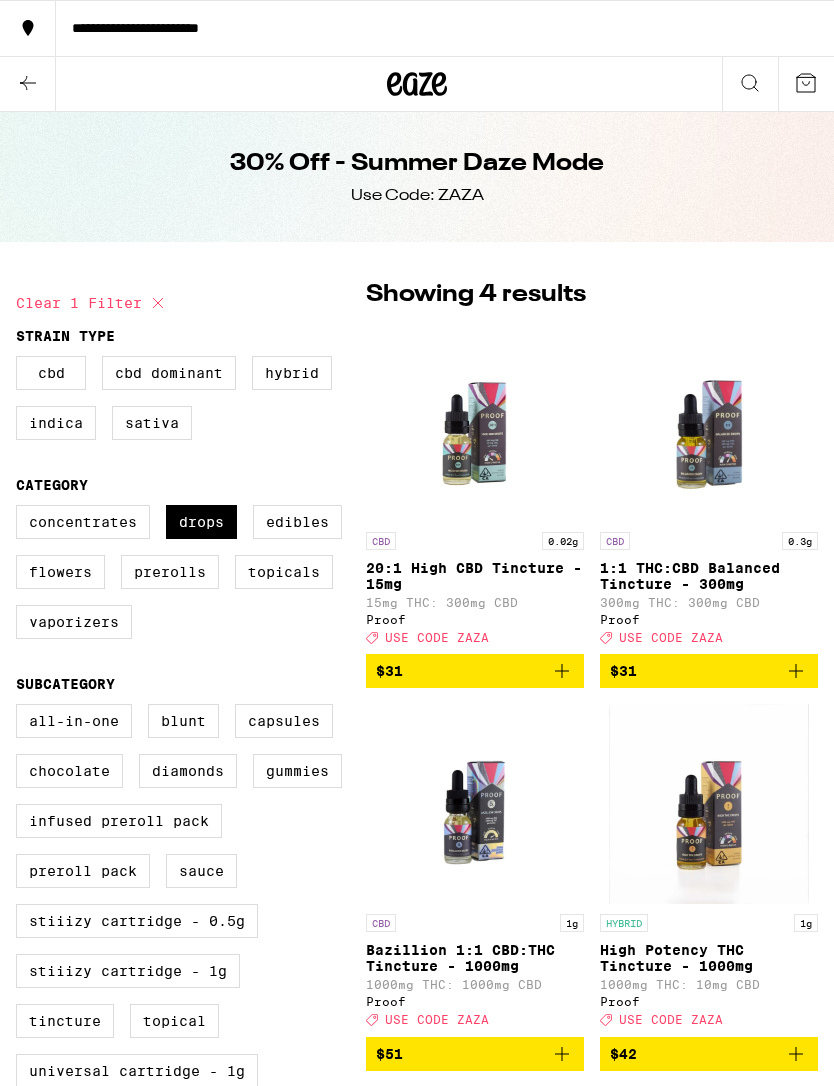 click on "**********" at bounding box center [445, 28] 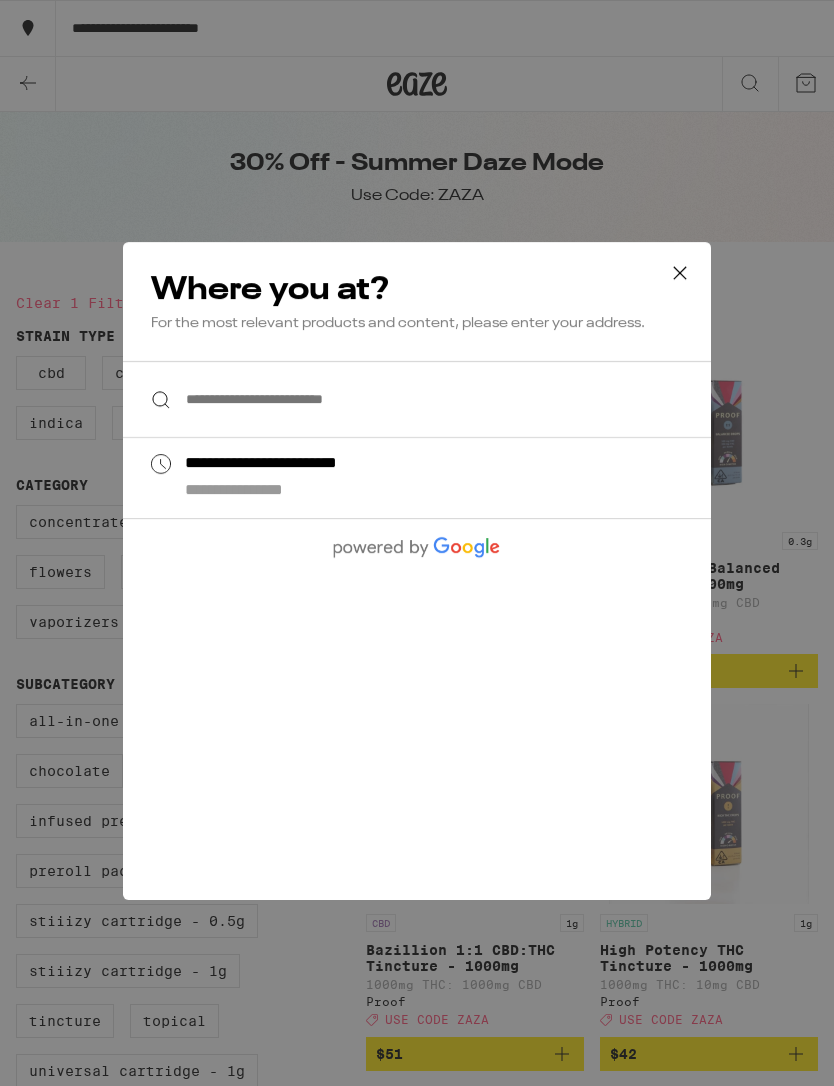 click on "**********" at bounding box center [417, 399] 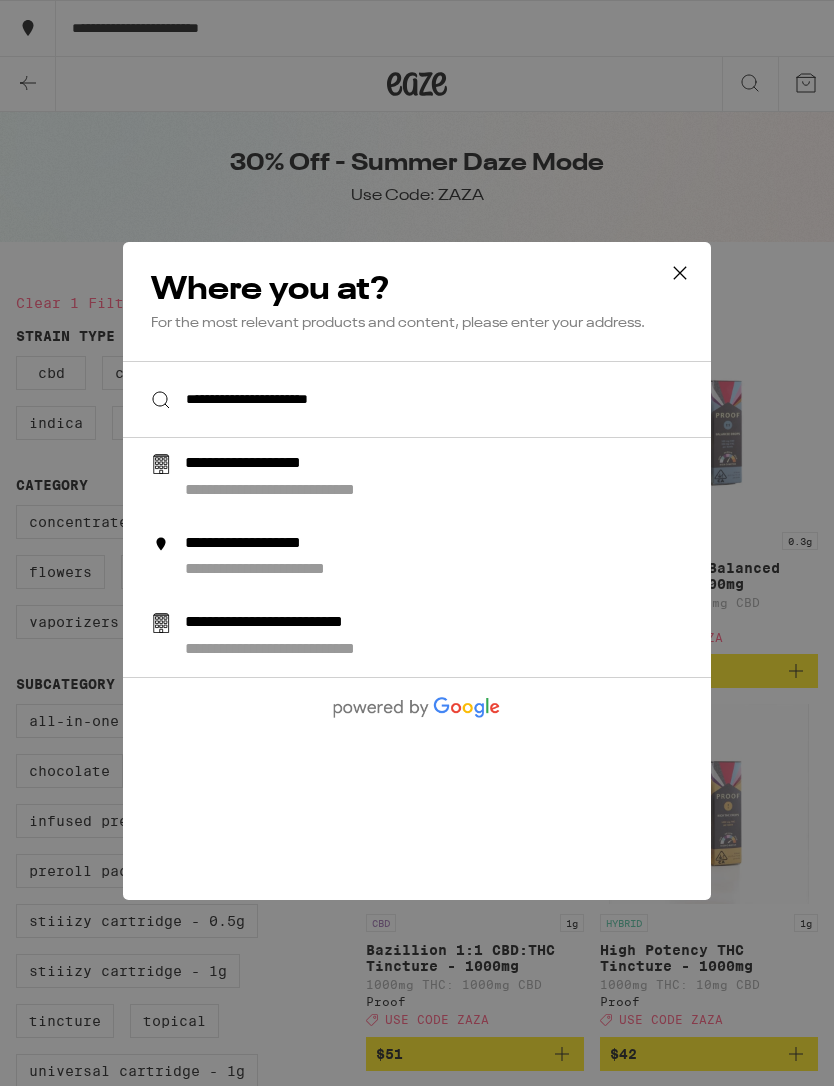 click on "**********" at bounding box center (457, 478) 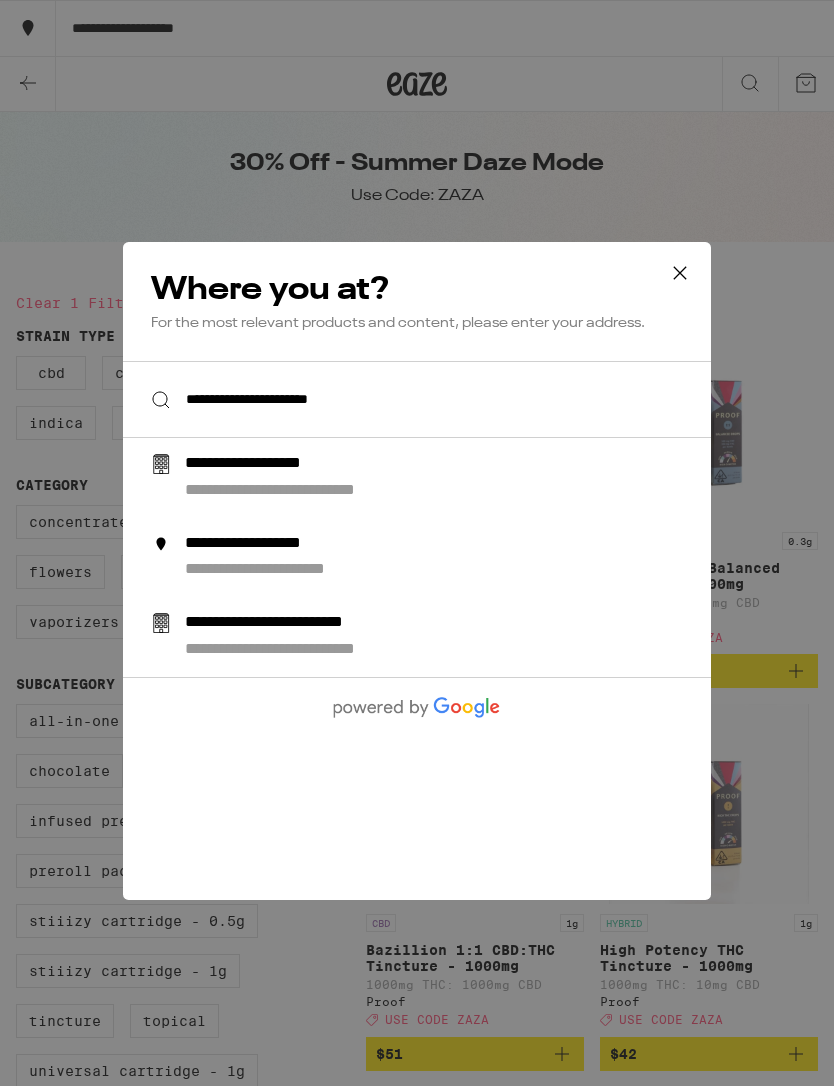 type on "**********" 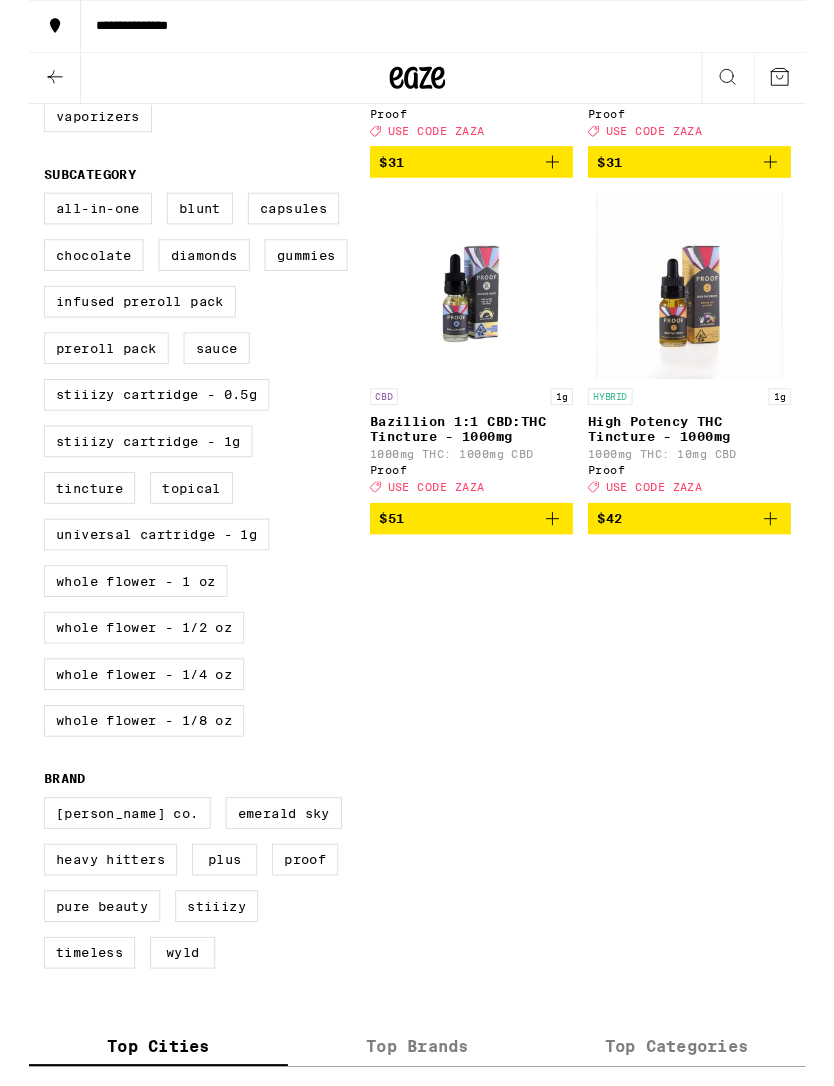 scroll, scrollTop: 498, scrollLeft: 0, axis: vertical 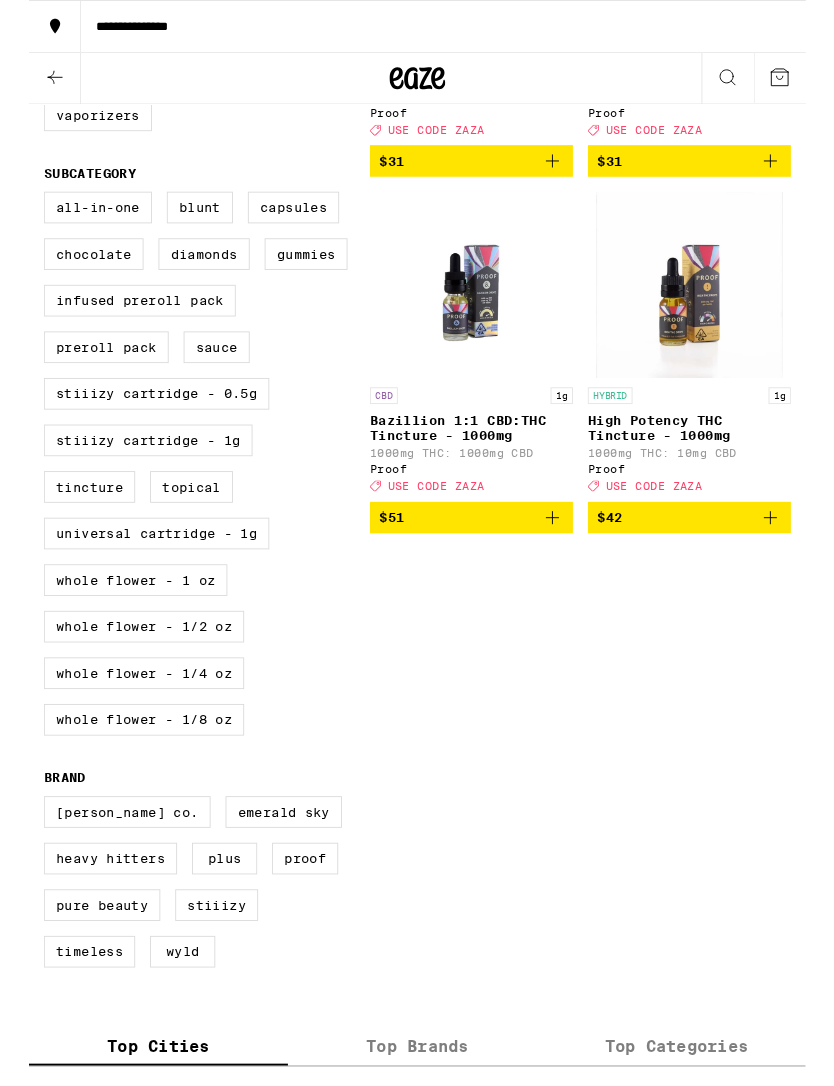 click on "$51" at bounding box center [475, 556] 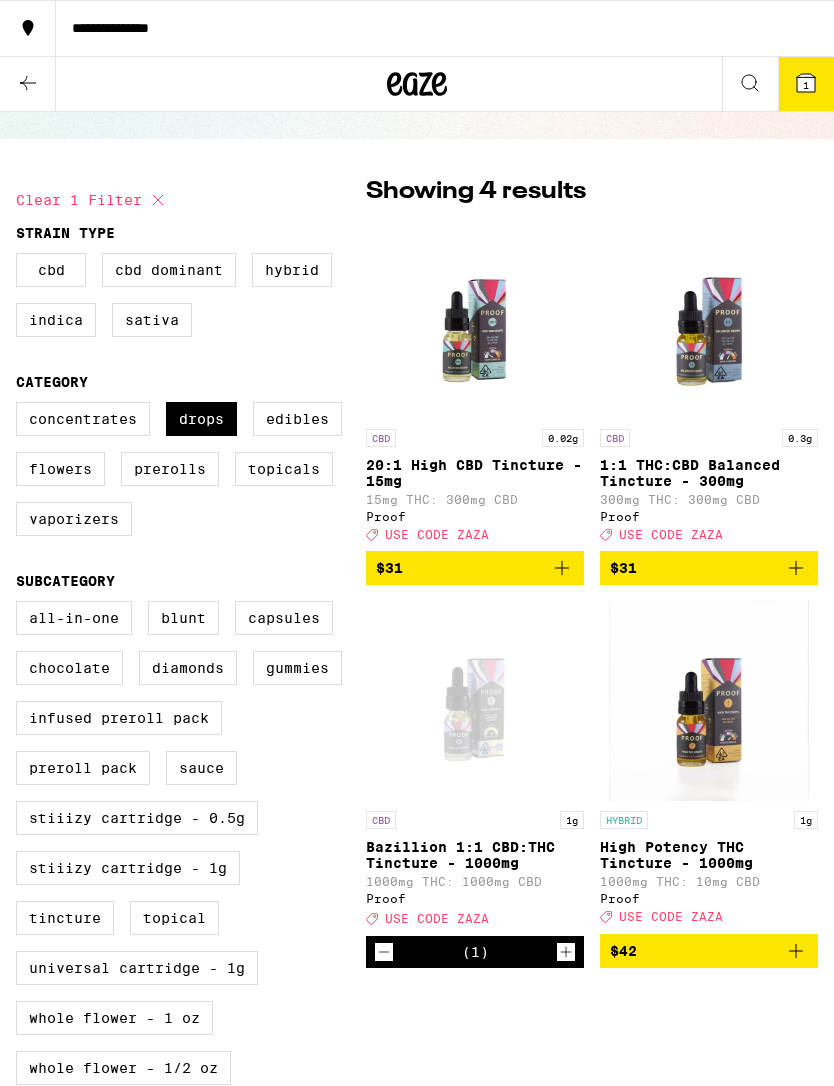 scroll, scrollTop: 103, scrollLeft: 0, axis: vertical 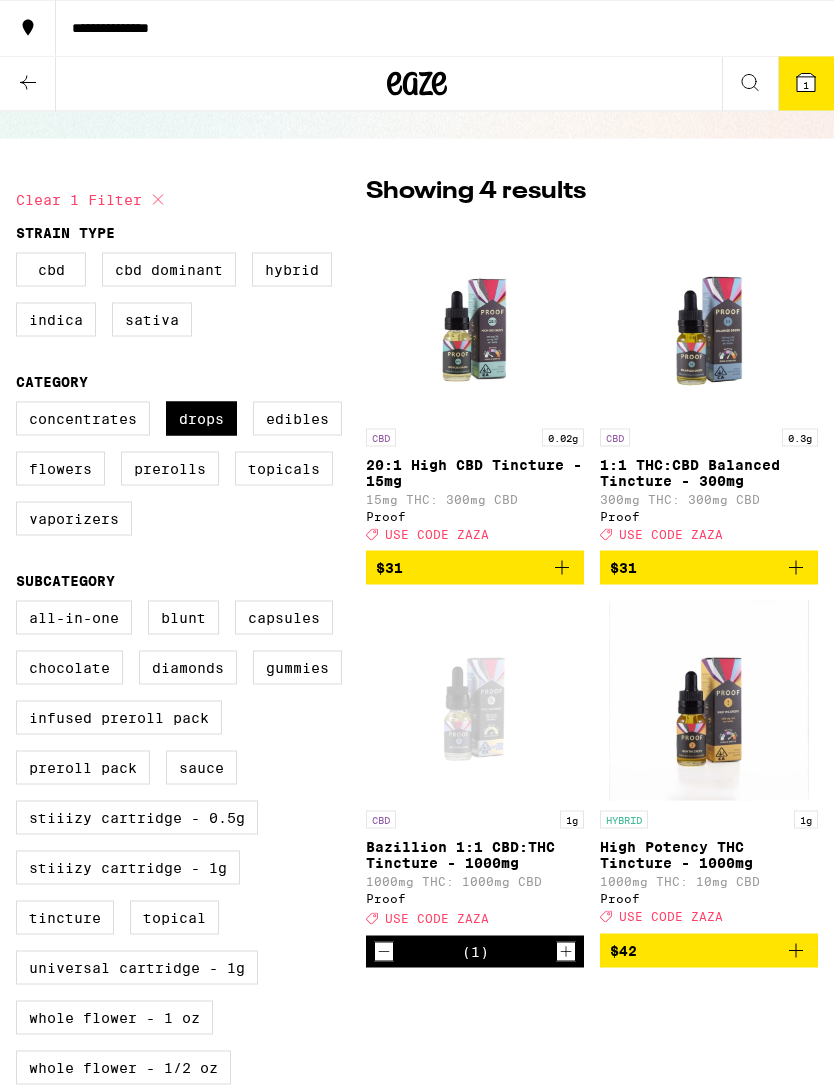 click 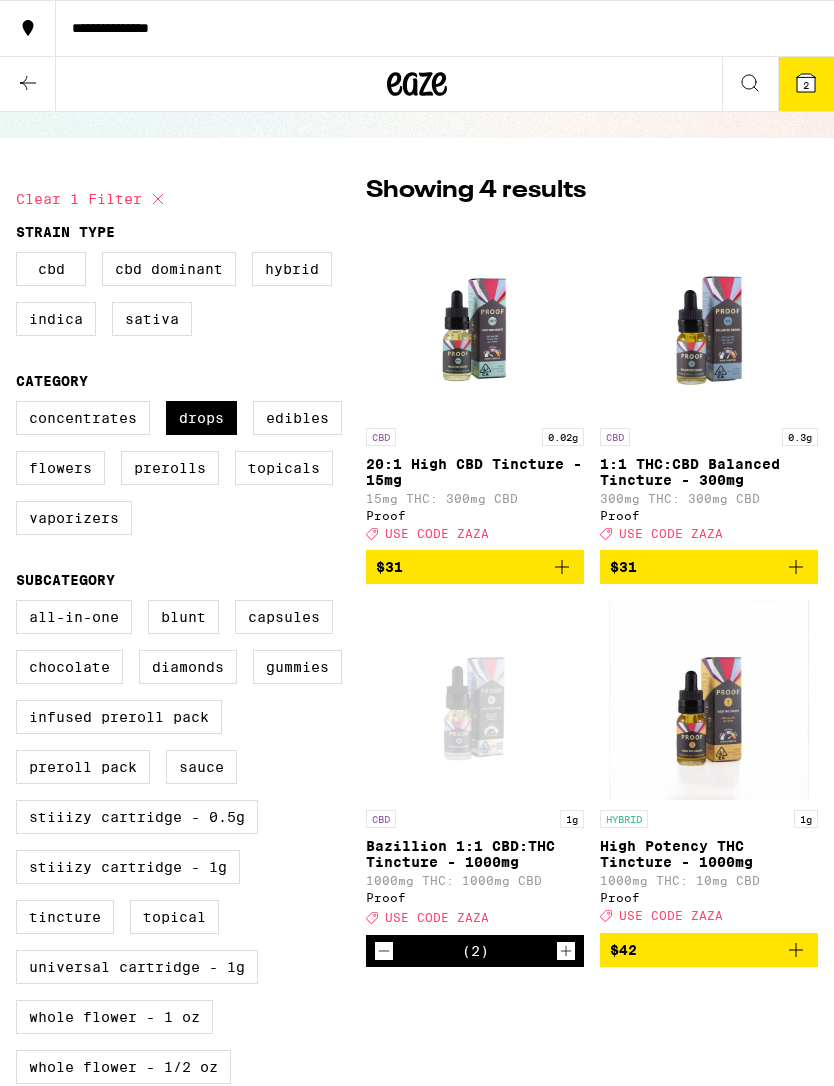 click 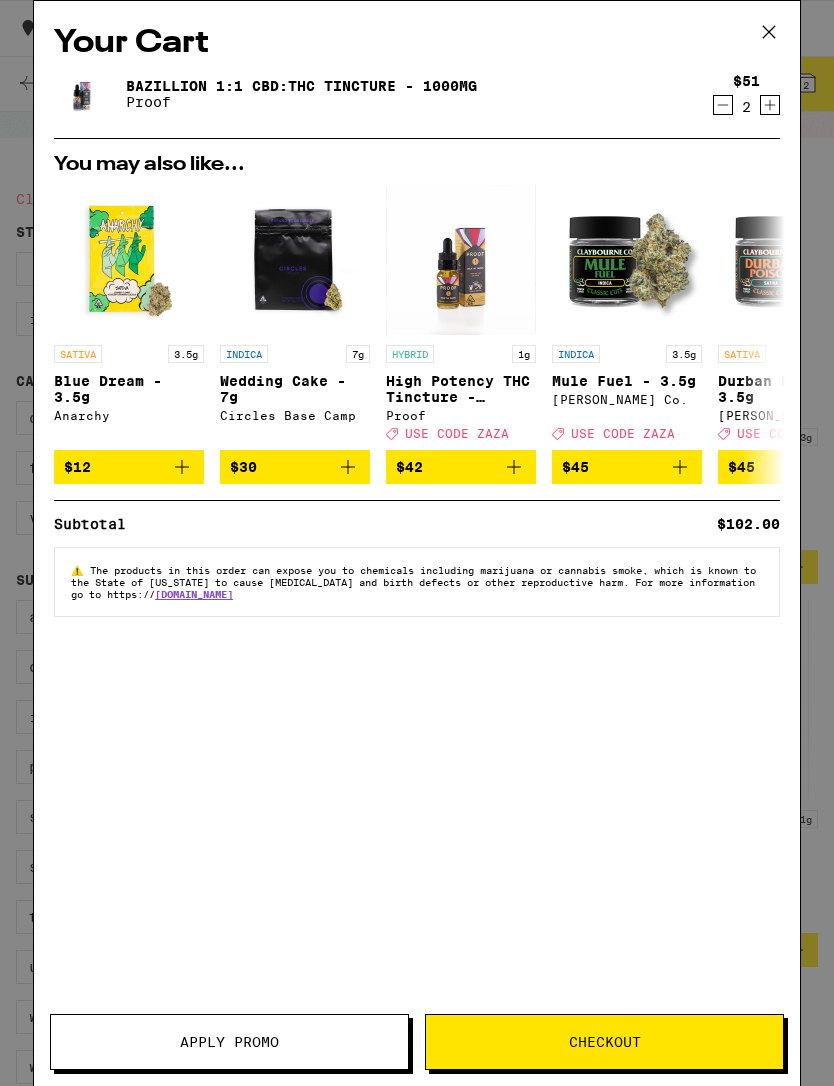 click on "Checkout" at bounding box center [604, 1042] 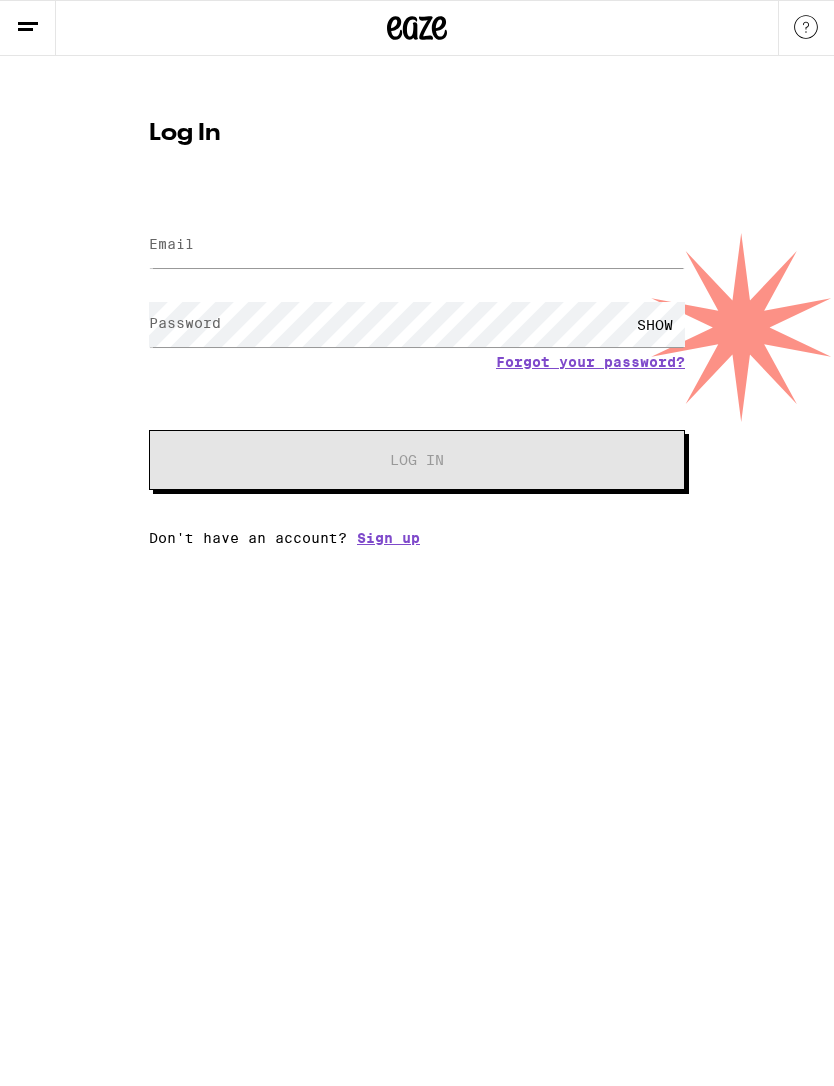 click on "Email" at bounding box center (171, 244) 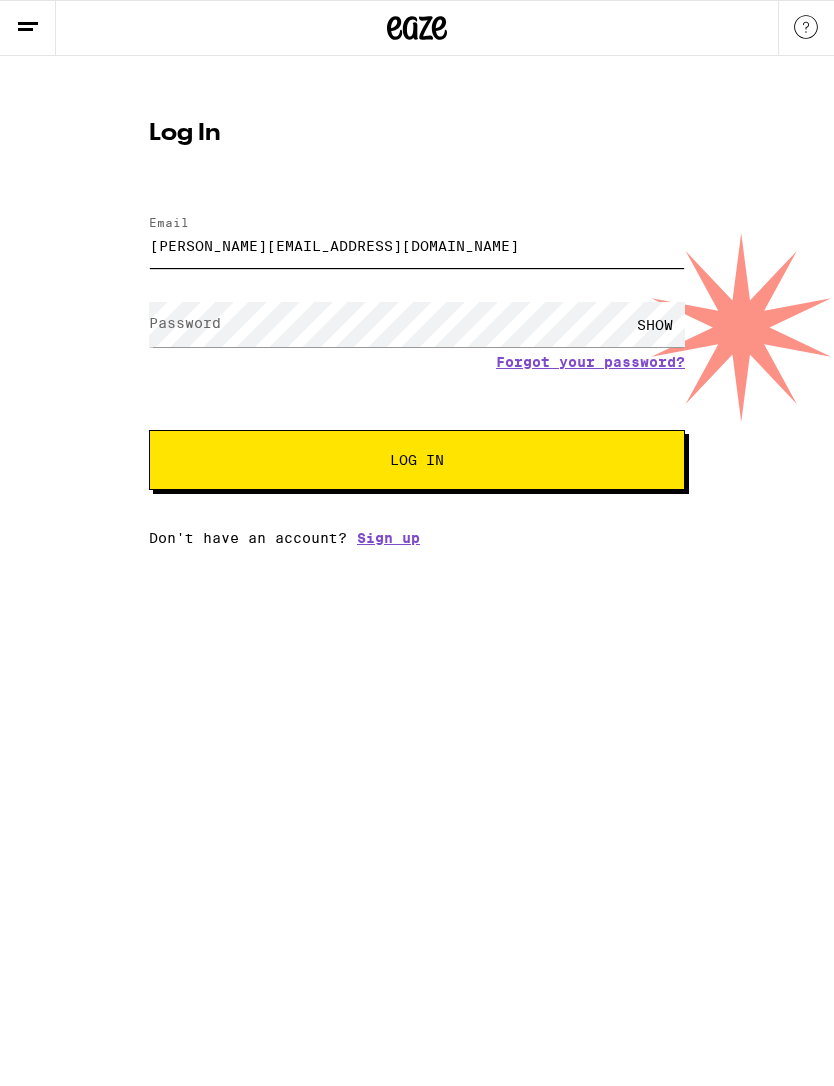 type on "[PERSON_NAME][EMAIL_ADDRESS][DOMAIN_NAME]" 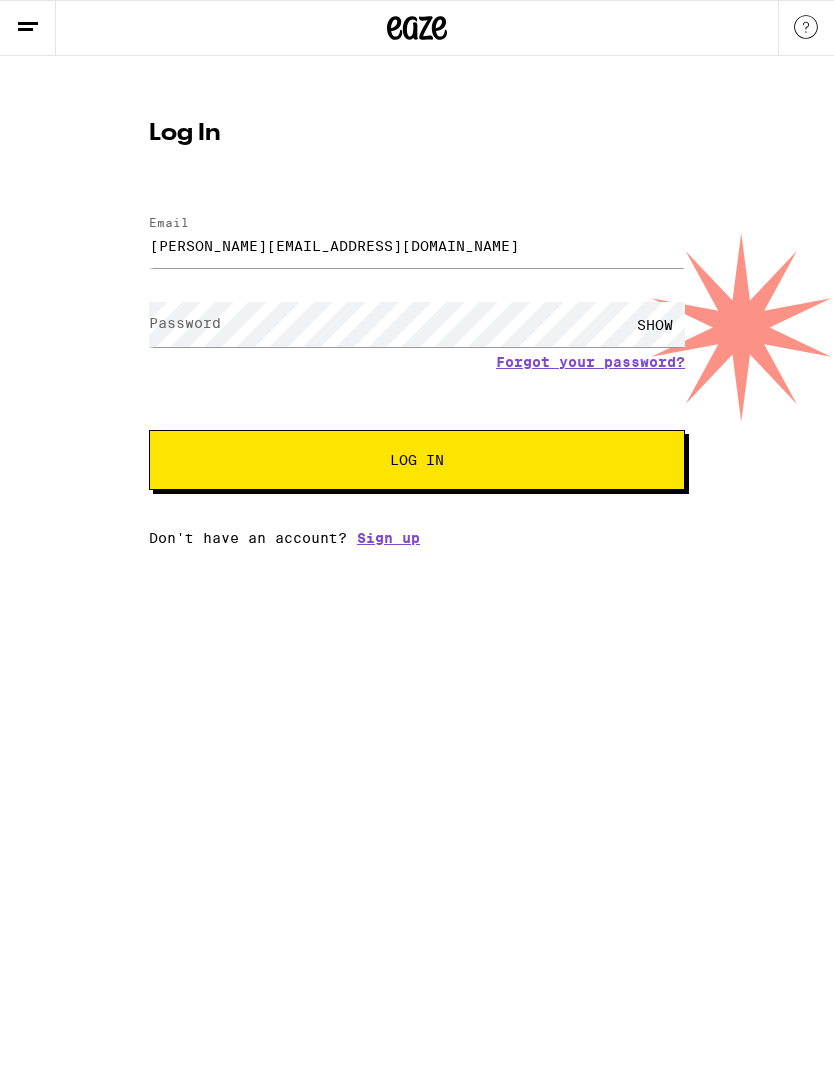 click on "Log In" at bounding box center [417, 460] 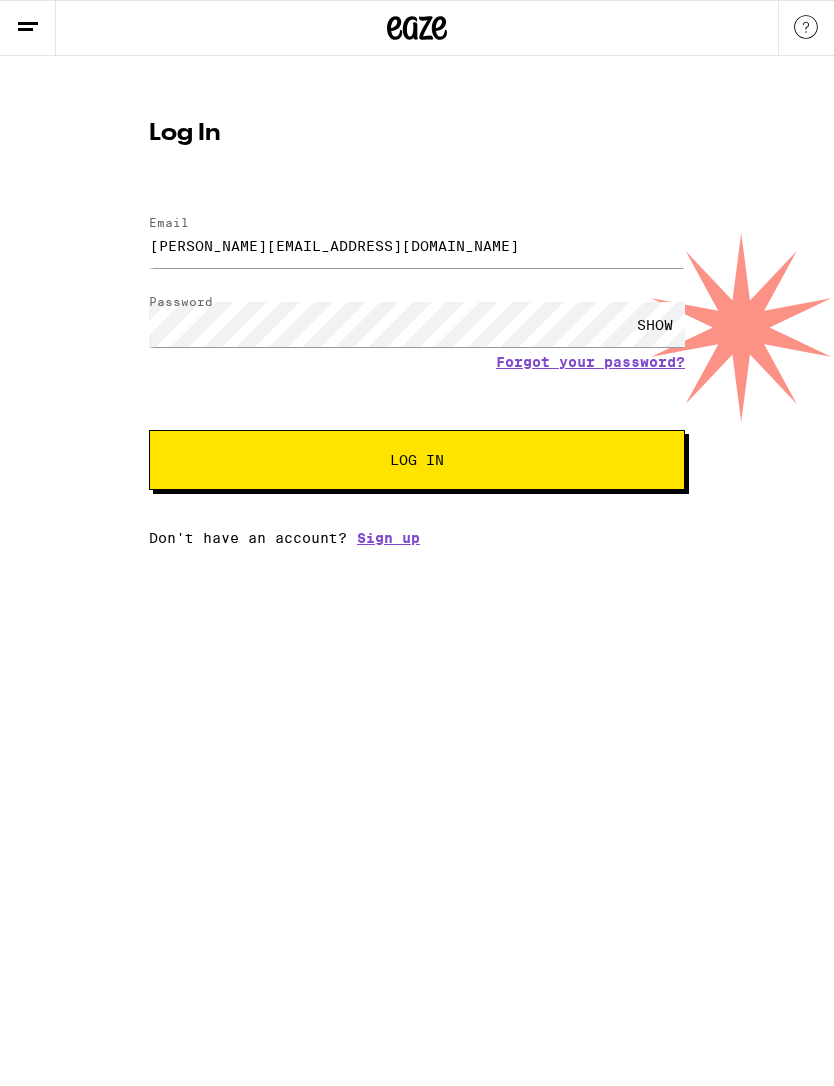 click on "Log In" at bounding box center [417, 460] 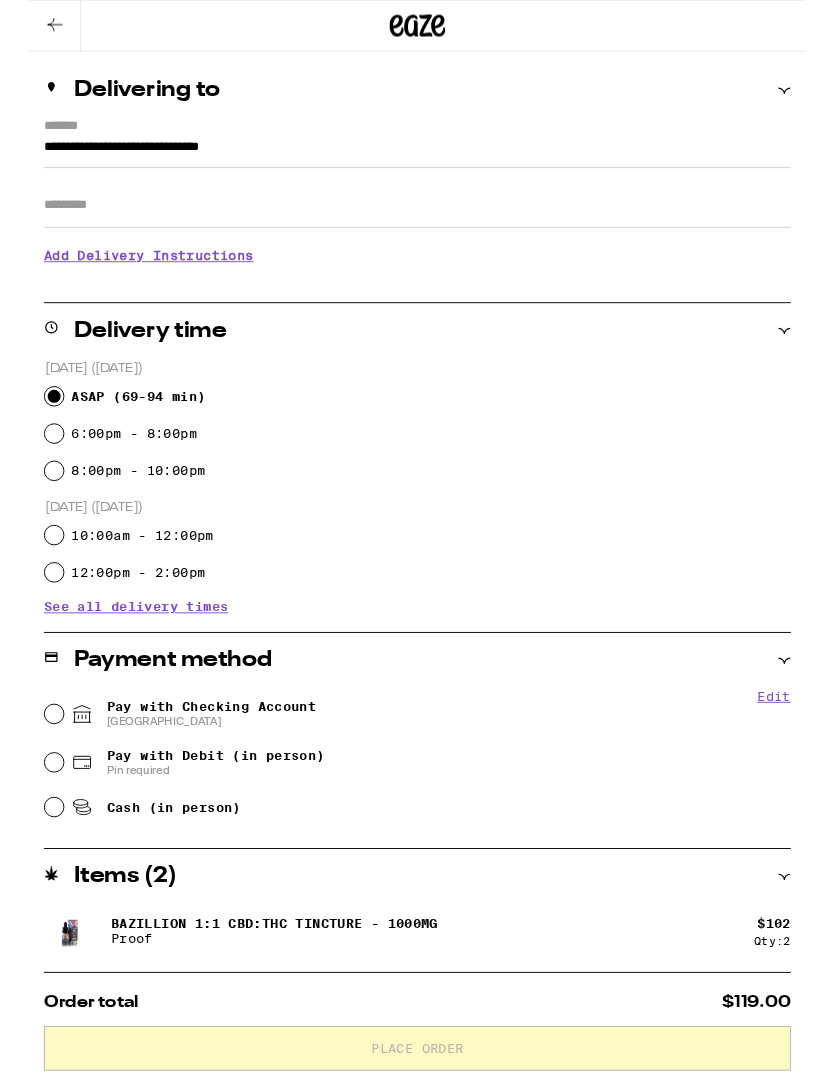 scroll, scrollTop: 218, scrollLeft: 0, axis: vertical 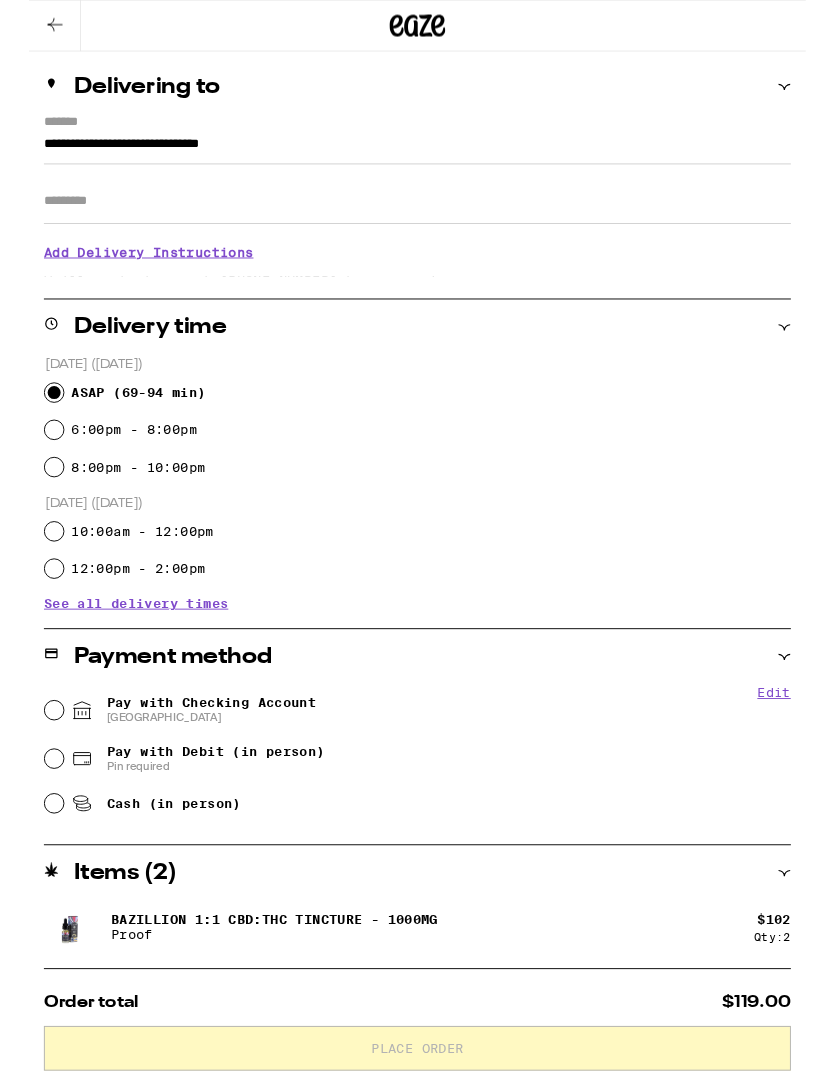 click on "10:00am - 12:00pm" at bounding box center (27, 571) 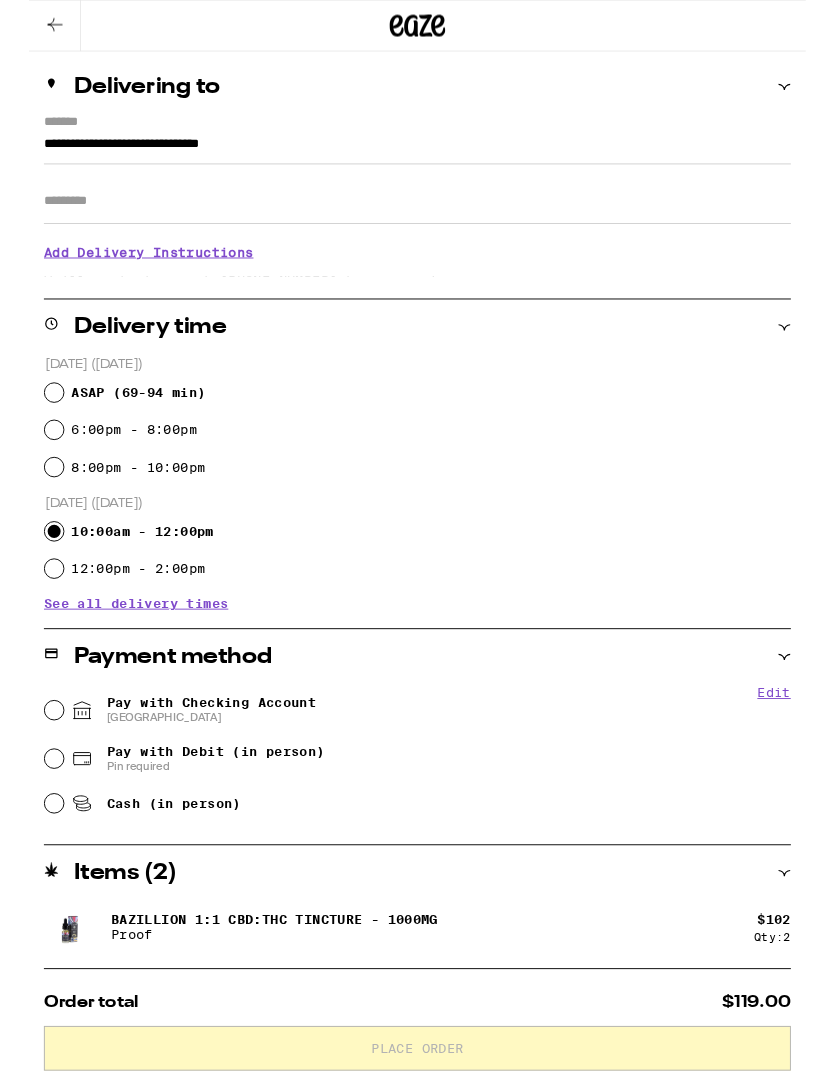 radio on "true" 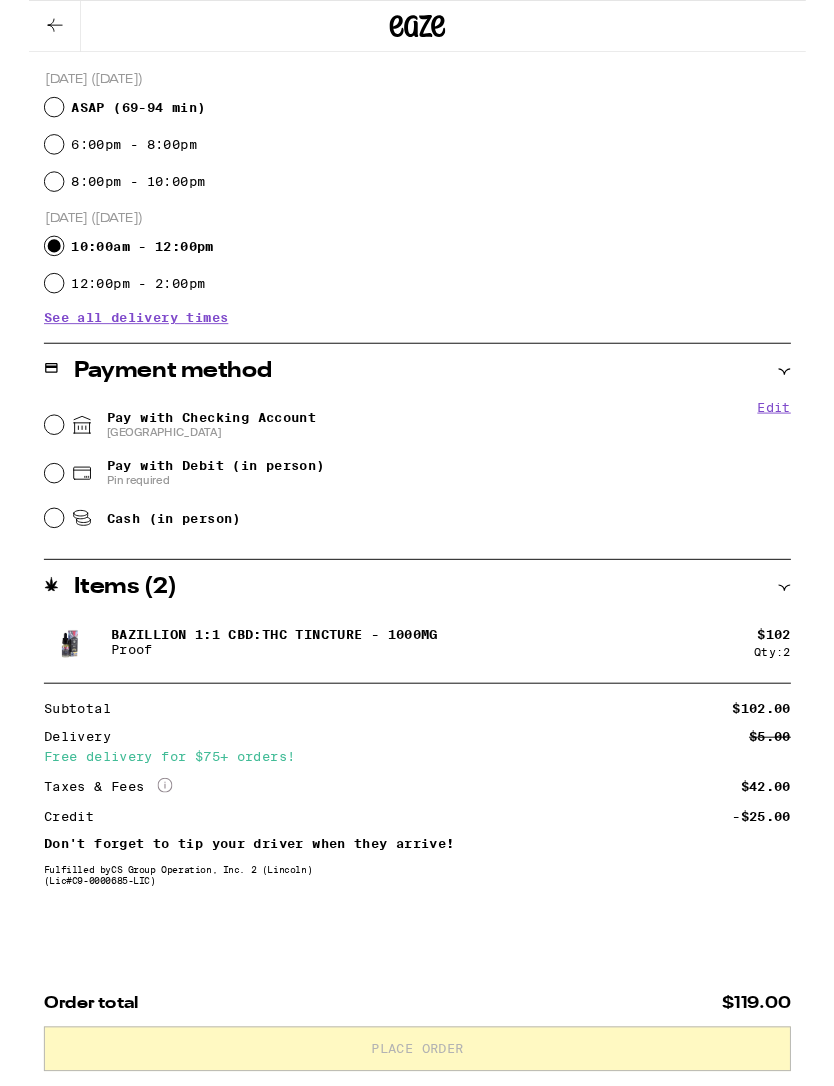 scroll, scrollTop: 536, scrollLeft: 0, axis: vertical 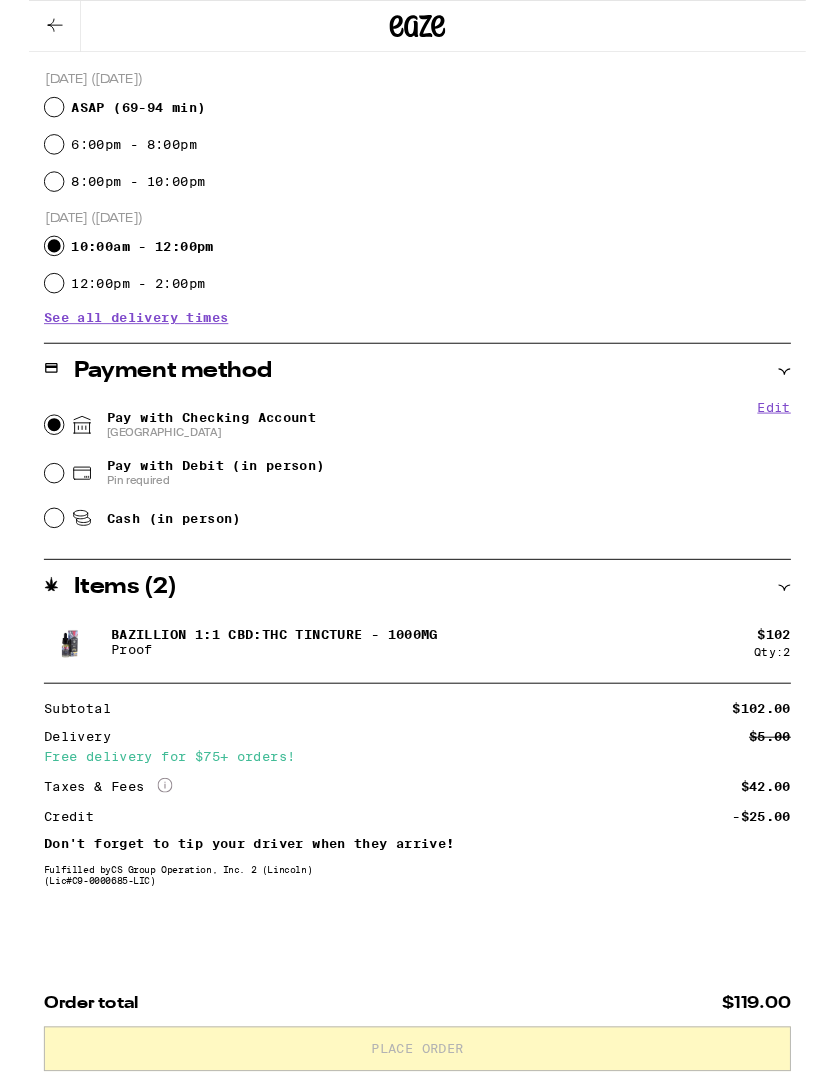 radio on "true" 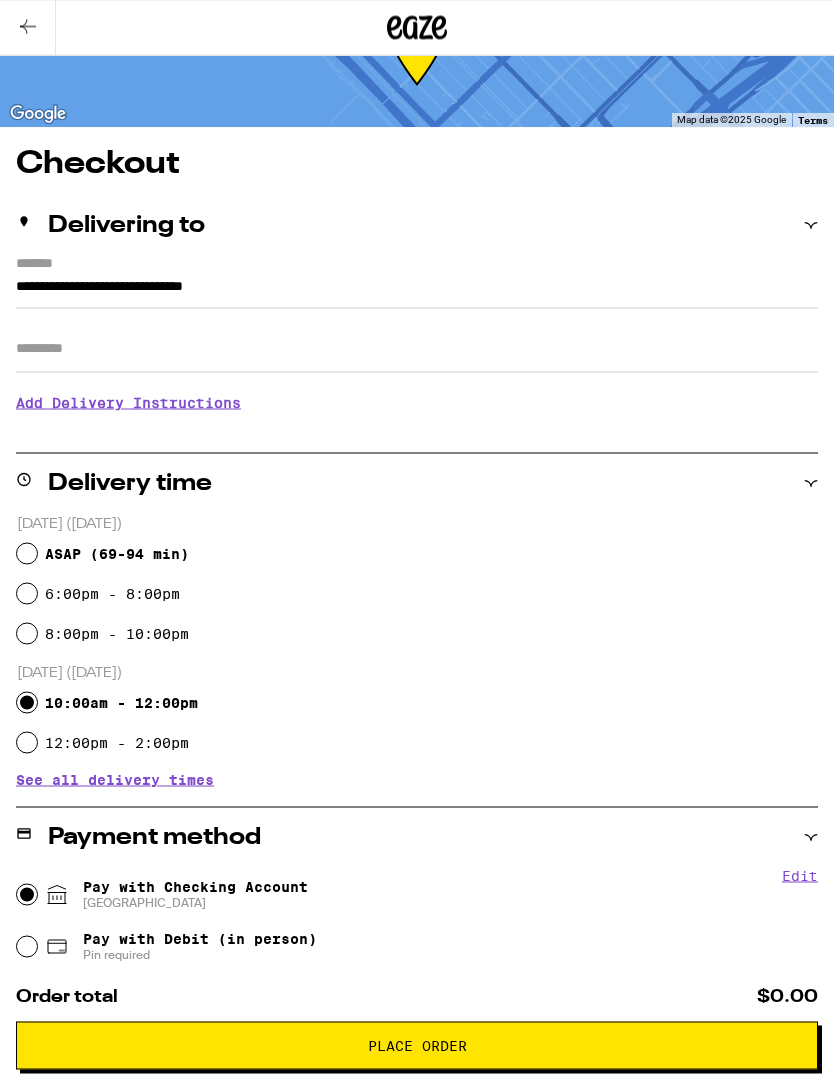 scroll, scrollTop: 0, scrollLeft: 0, axis: both 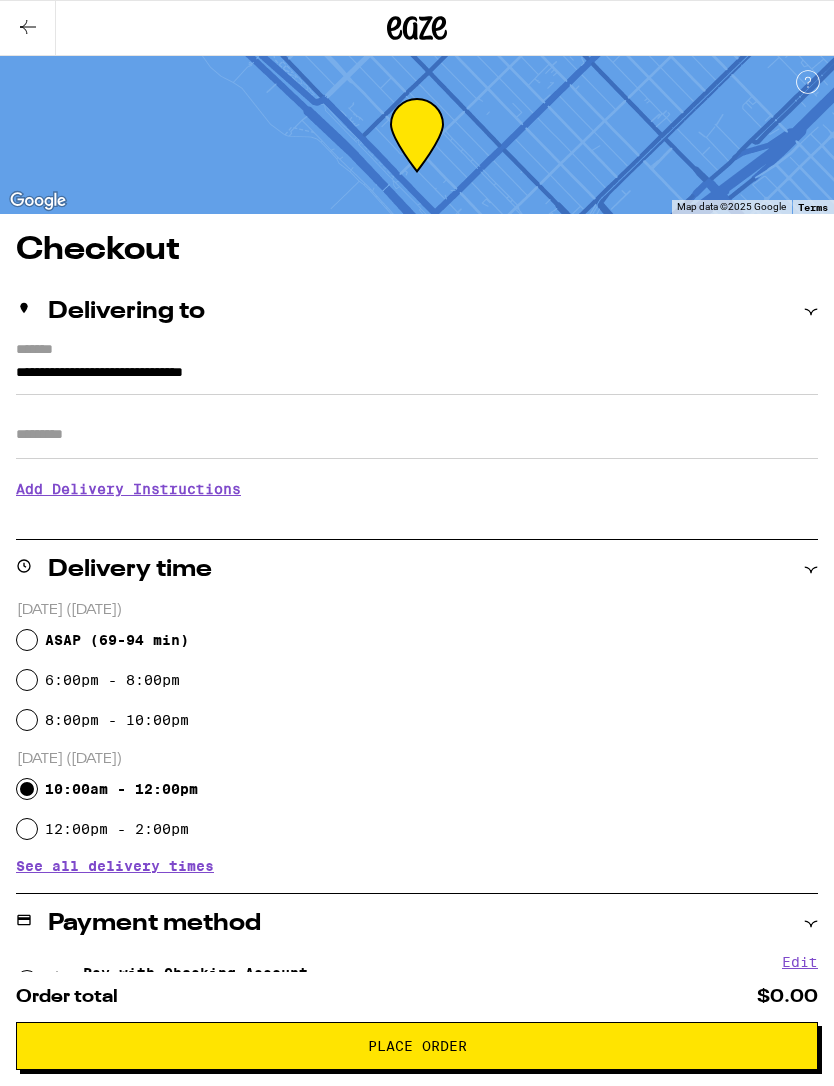 click 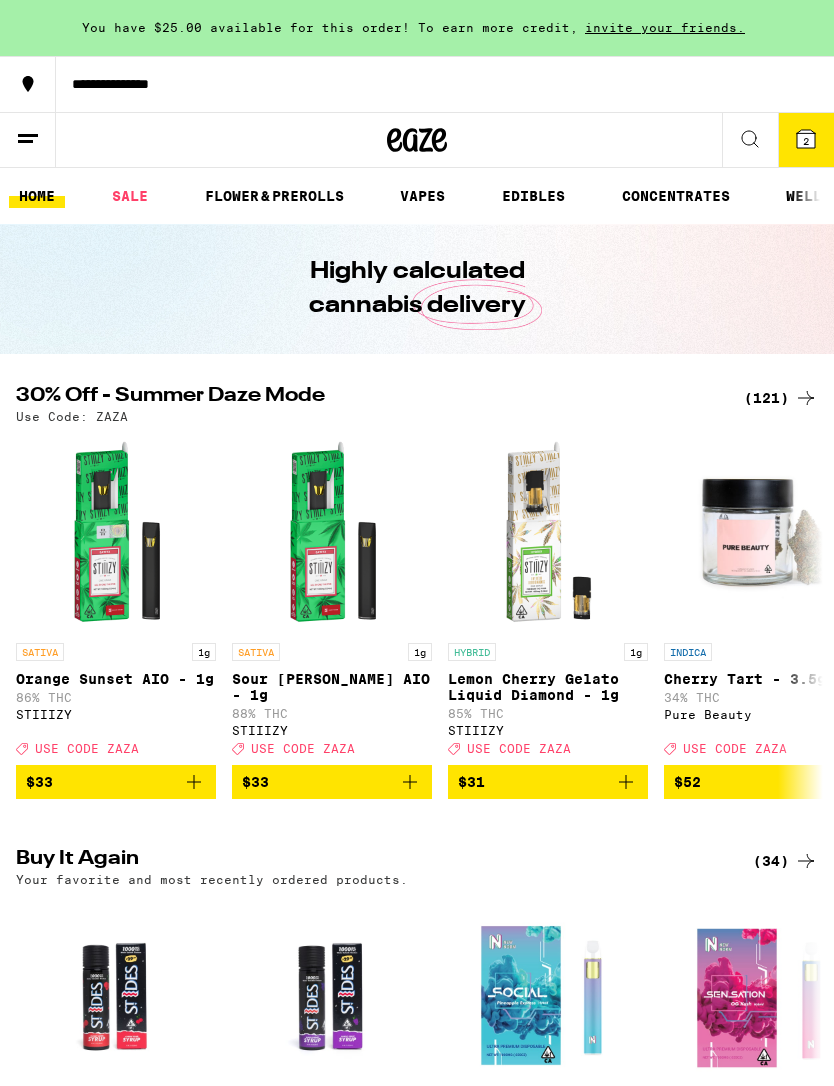 scroll, scrollTop: 0, scrollLeft: 0, axis: both 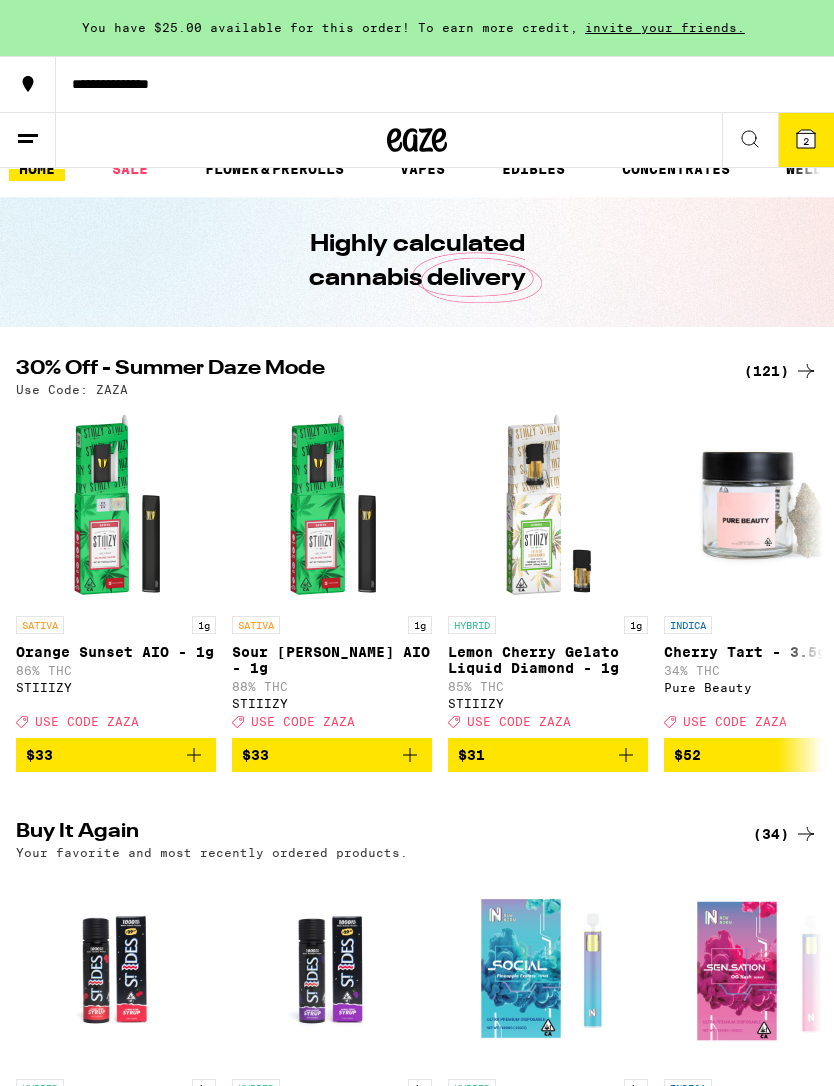 click on "2" at bounding box center [806, 140] 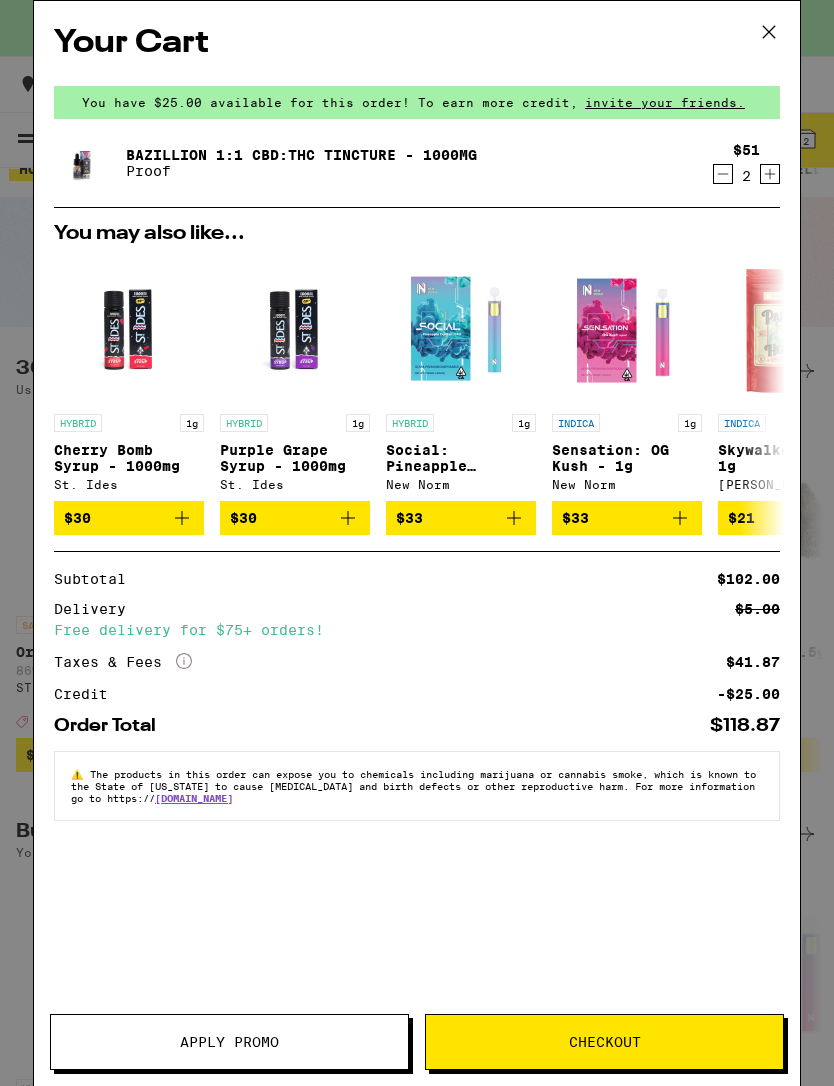 click on "Apply Promo" at bounding box center [229, 1042] 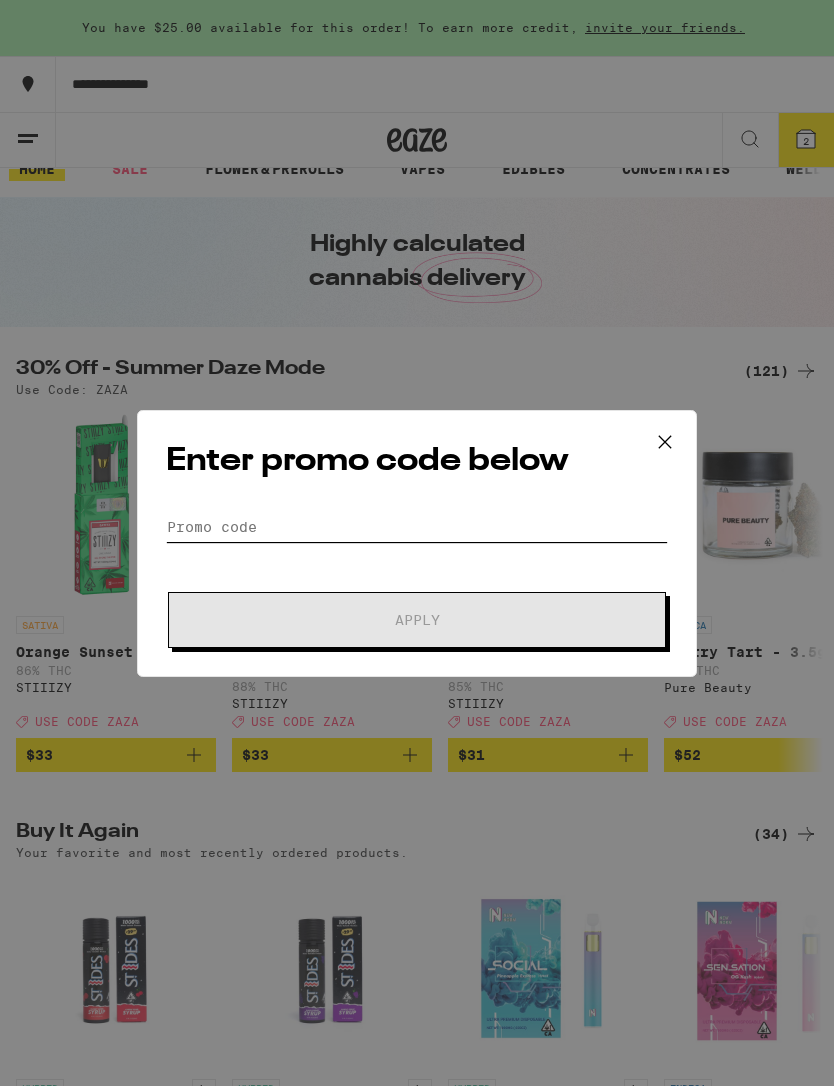 click on "Promo Code" at bounding box center (417, 527) 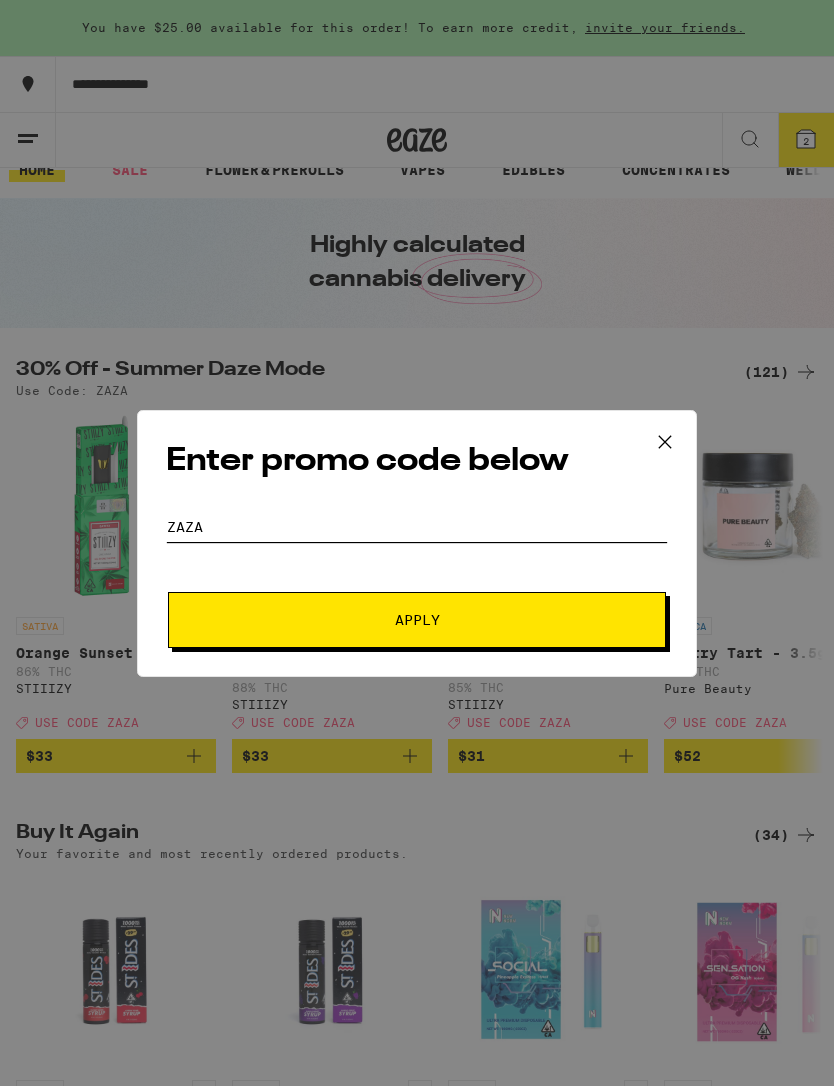 type on "ZAZA" 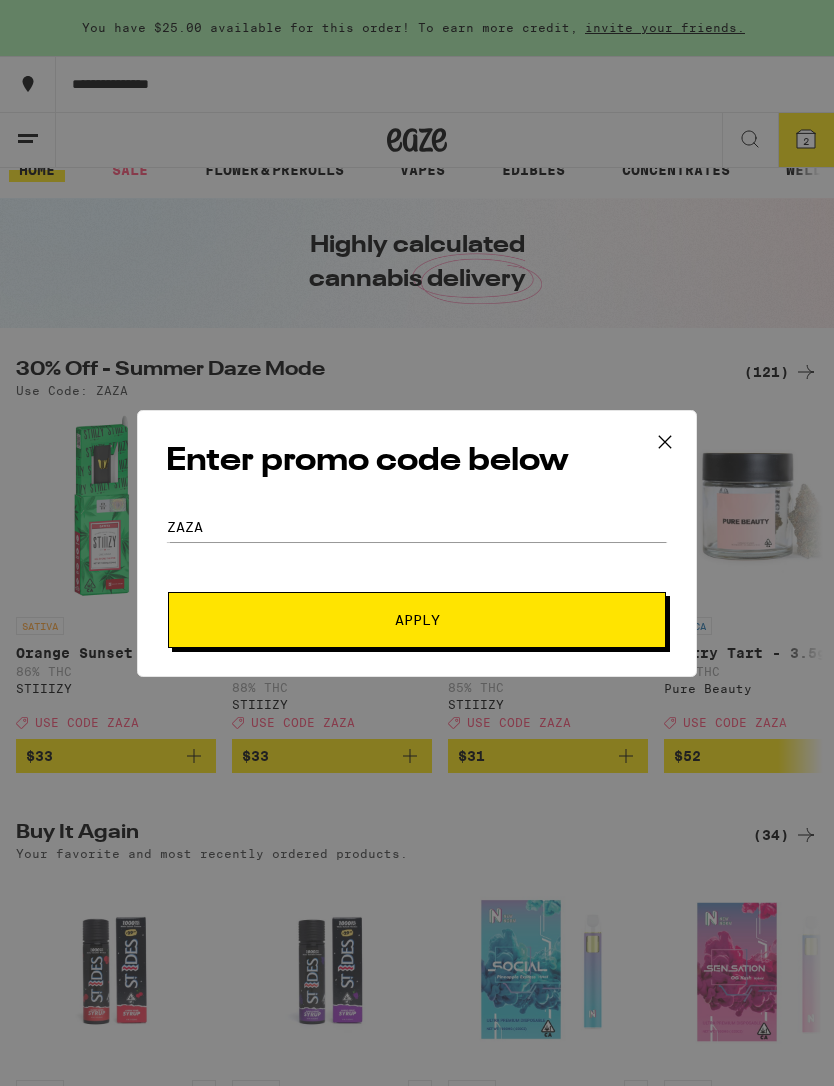 click on "Apply" at bounding box center [417, 620] 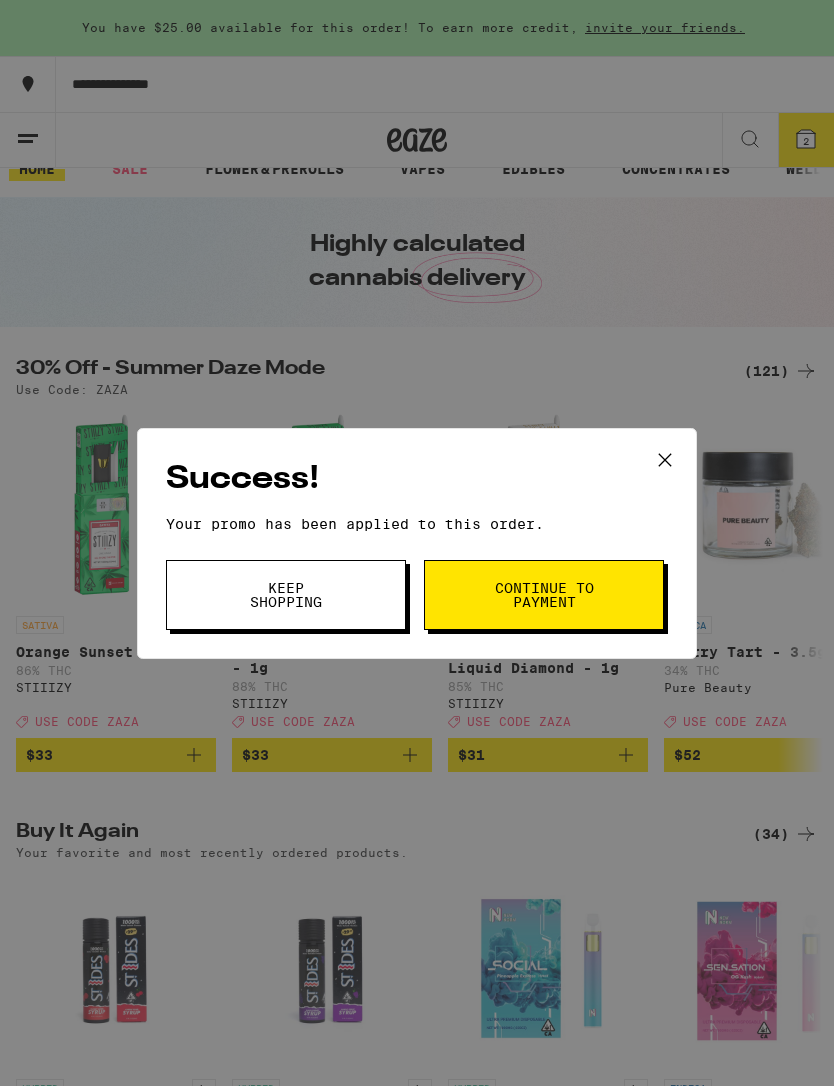 click on "Continue to payment" at bounding box center (544, 595) 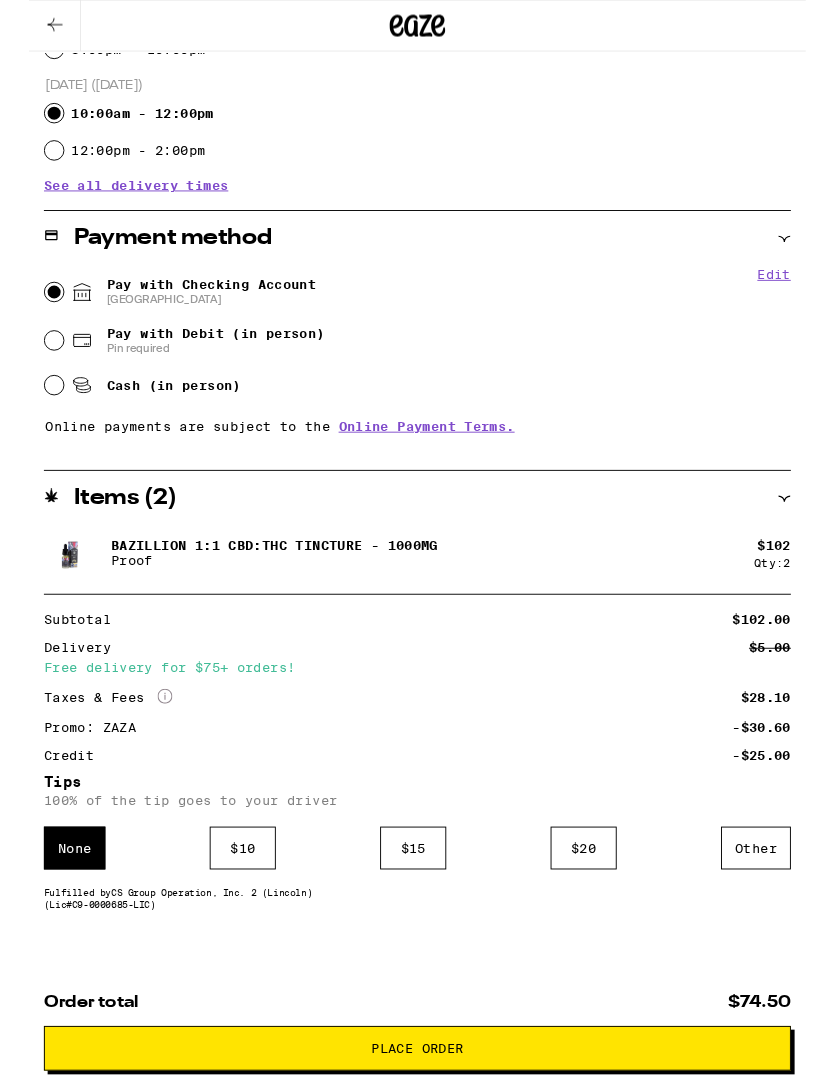 scroll, scrollTop: 668, scrollLeft: 0, axis: vertical 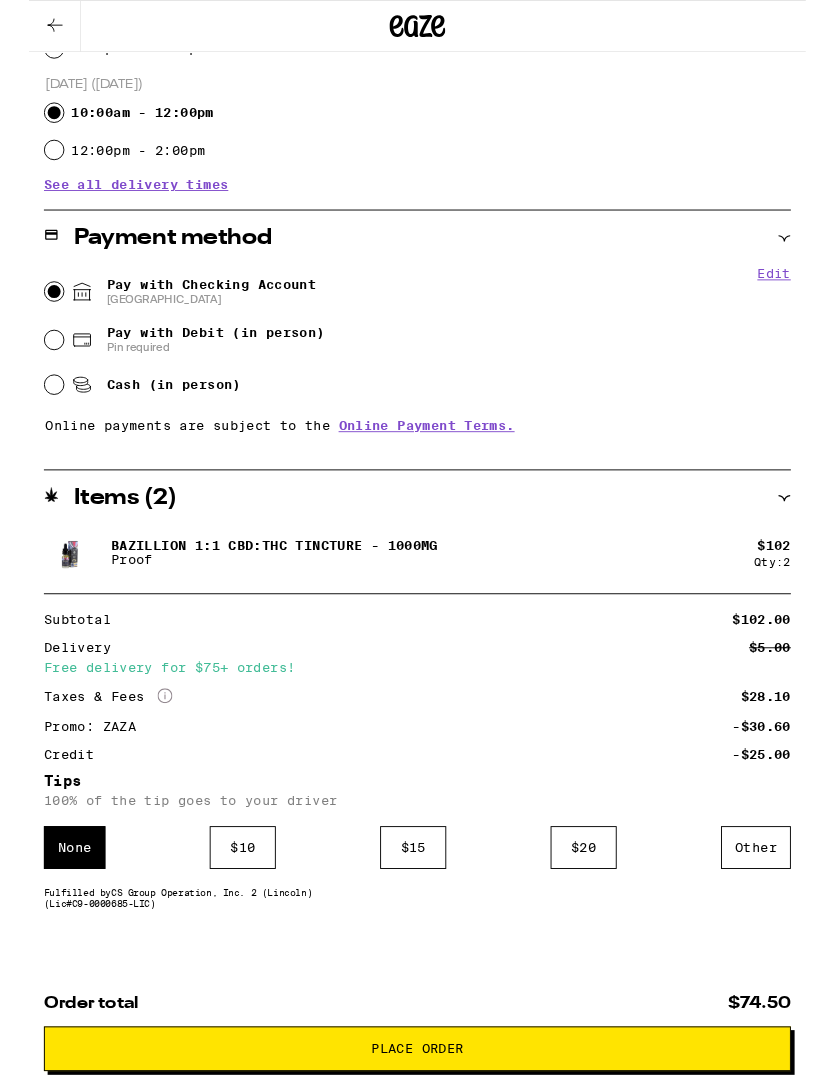 click on "Place Order" at bounding box center [417, 1126] 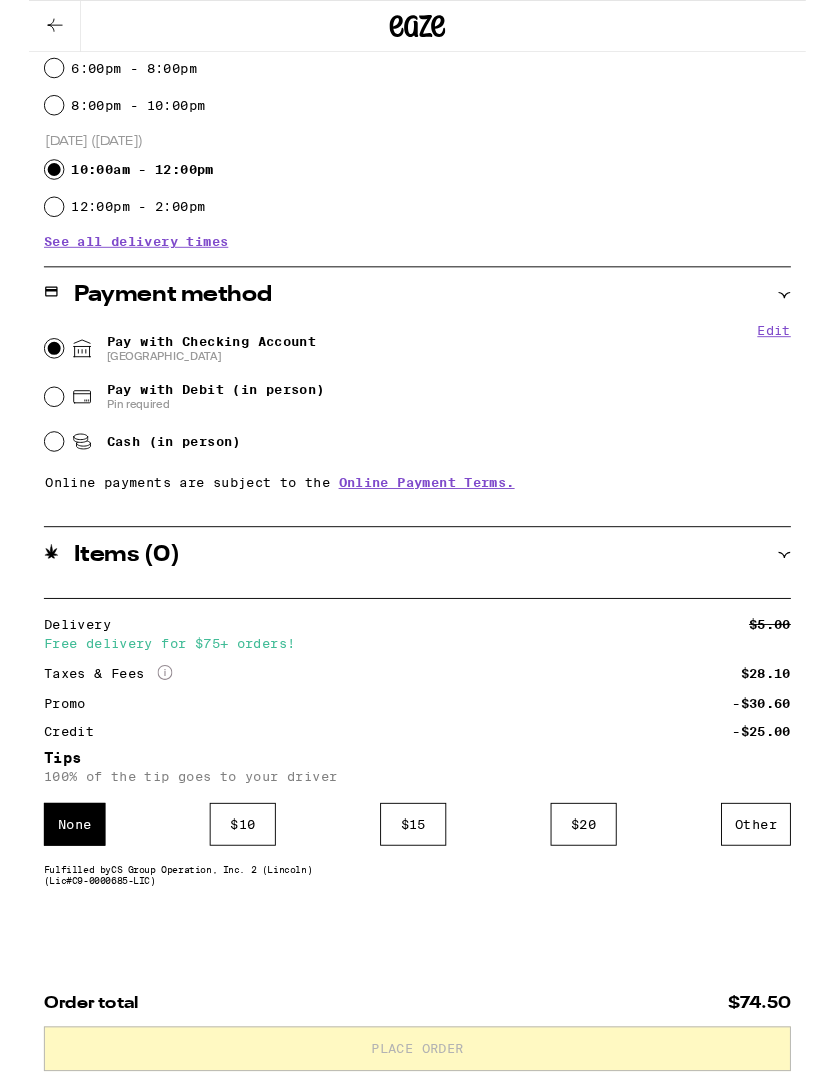 scroll, scrollTop: 0, scrollLeft: 0, axis: both 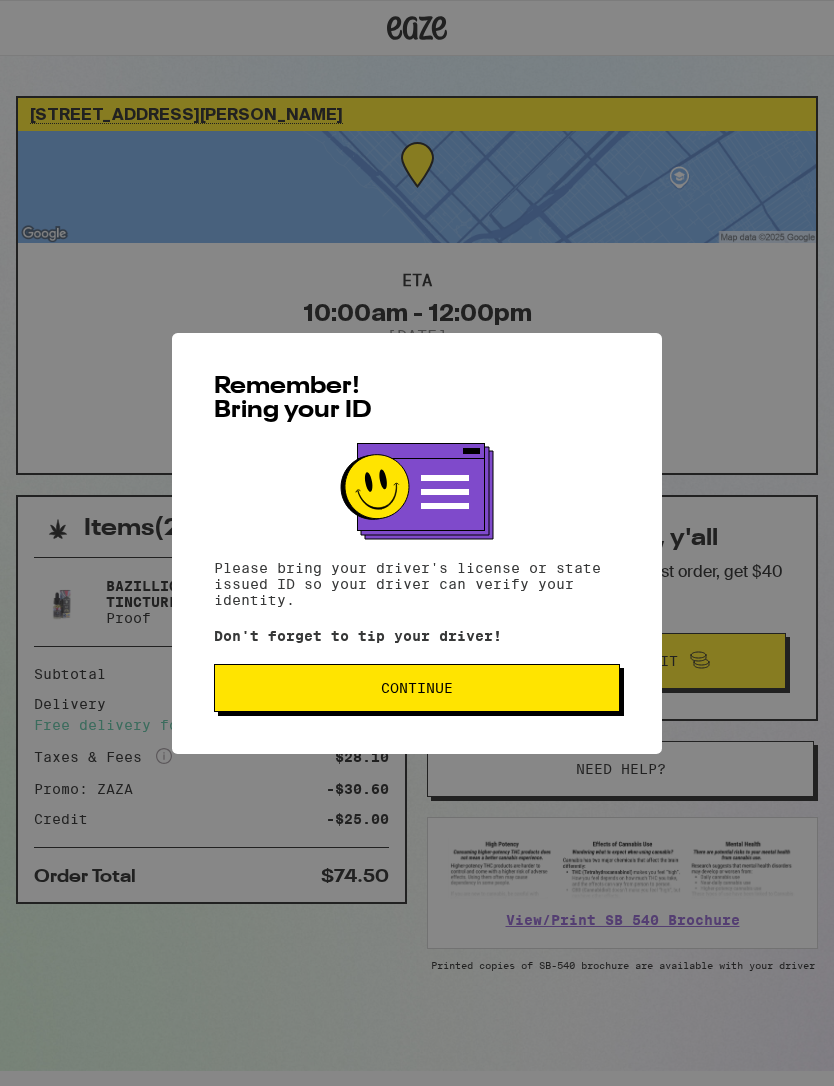 click on "Continue" at bounding box center [417, 688] 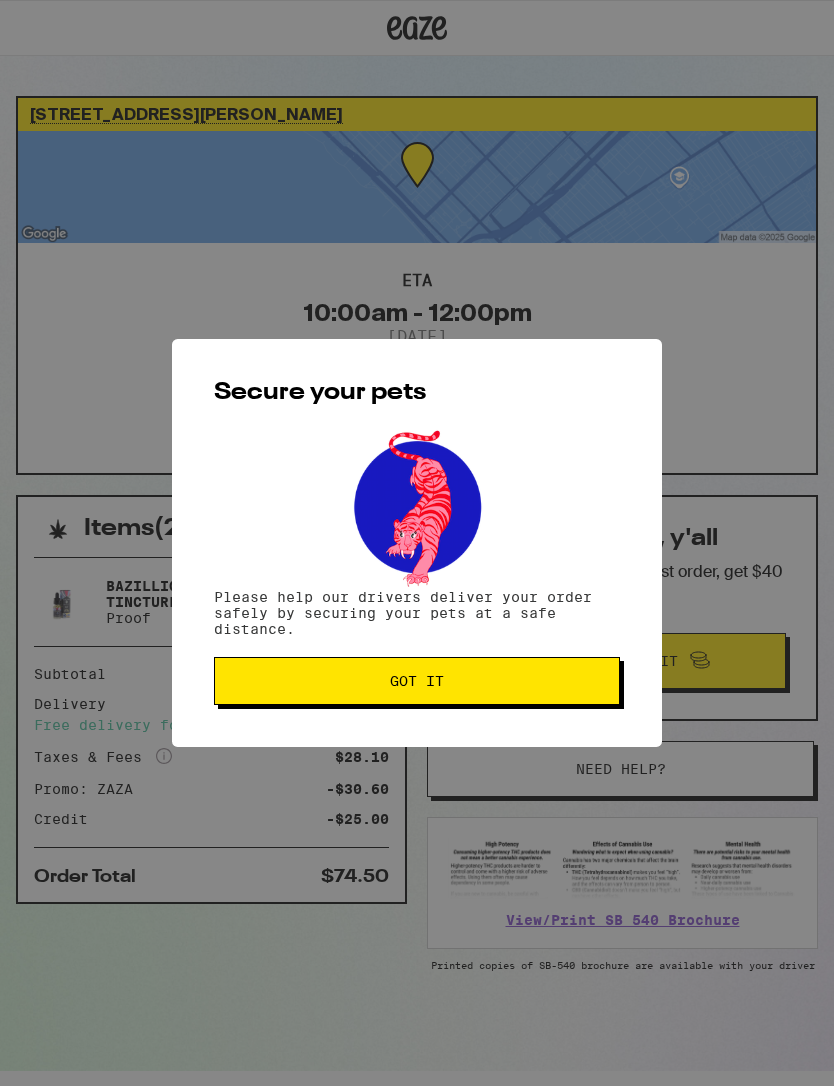 click on "Got it" at bounding box center [417, 681] 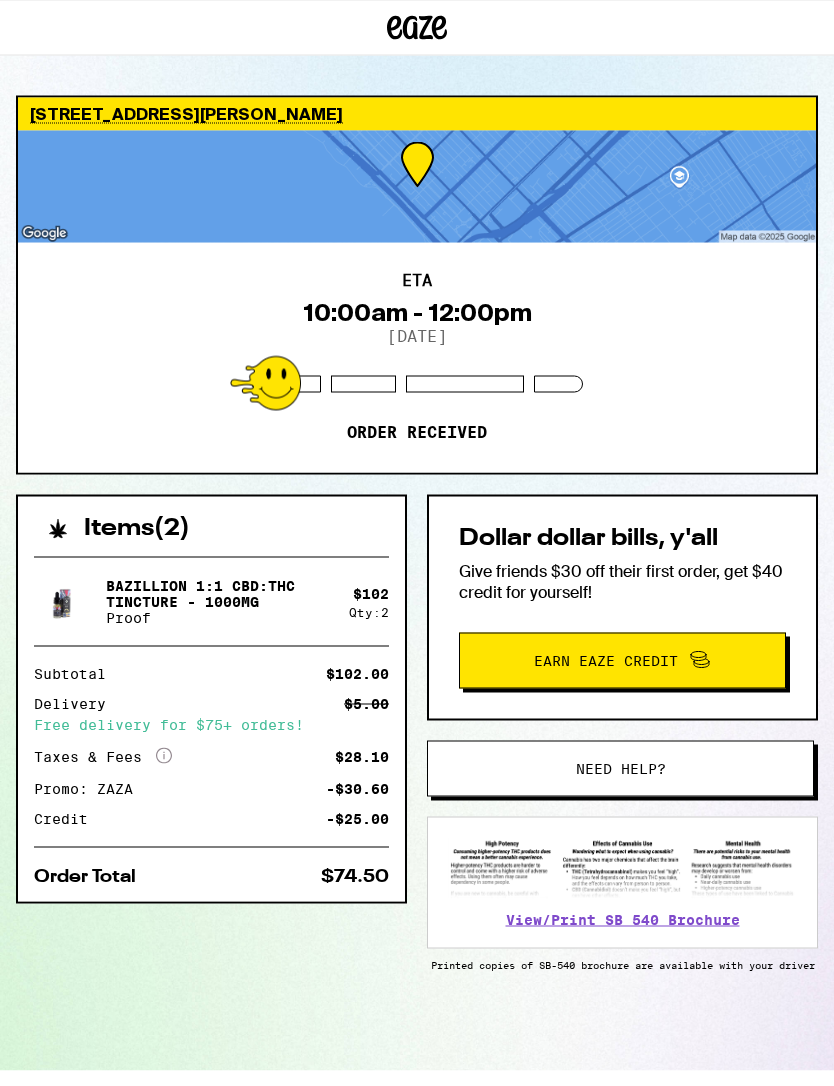 scroll, scrollTop: 7, scrollLeft: 0, axis: vertical 